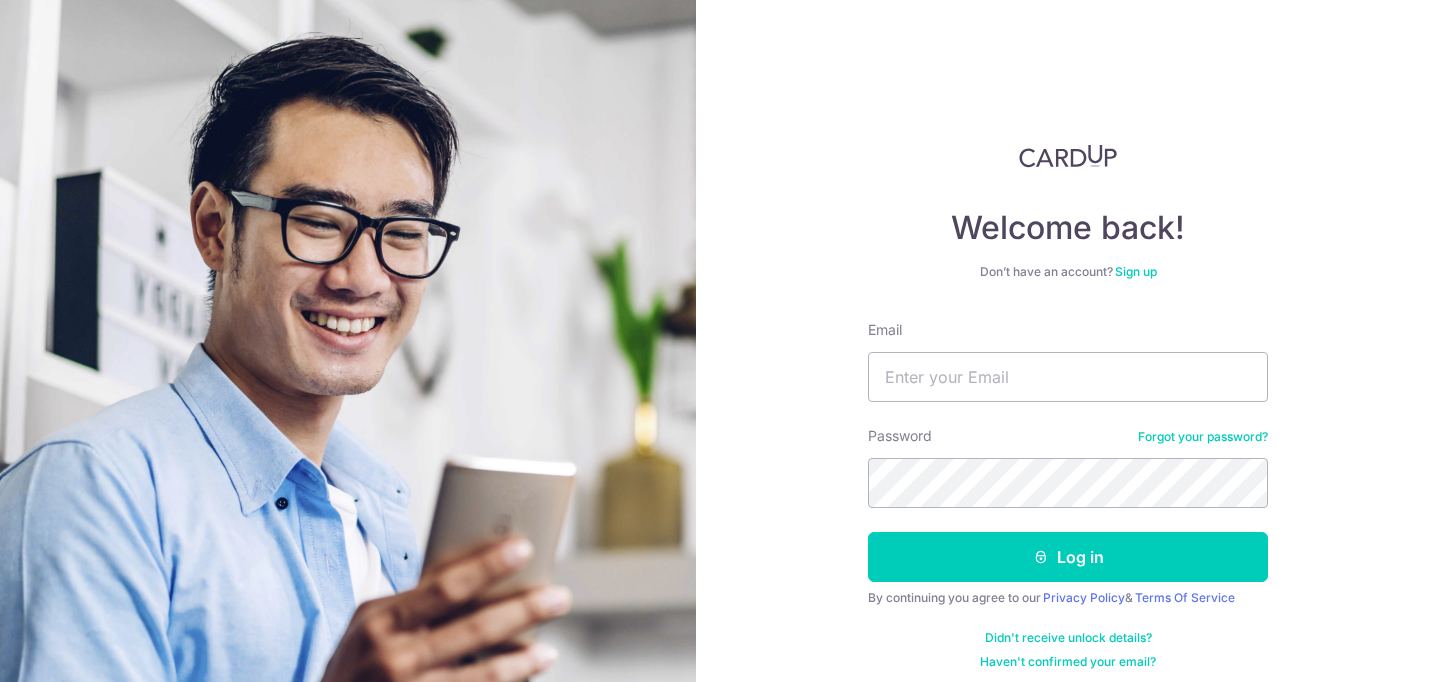 scroll, scrollTop: 0, scrollLeft: 0, axis: both 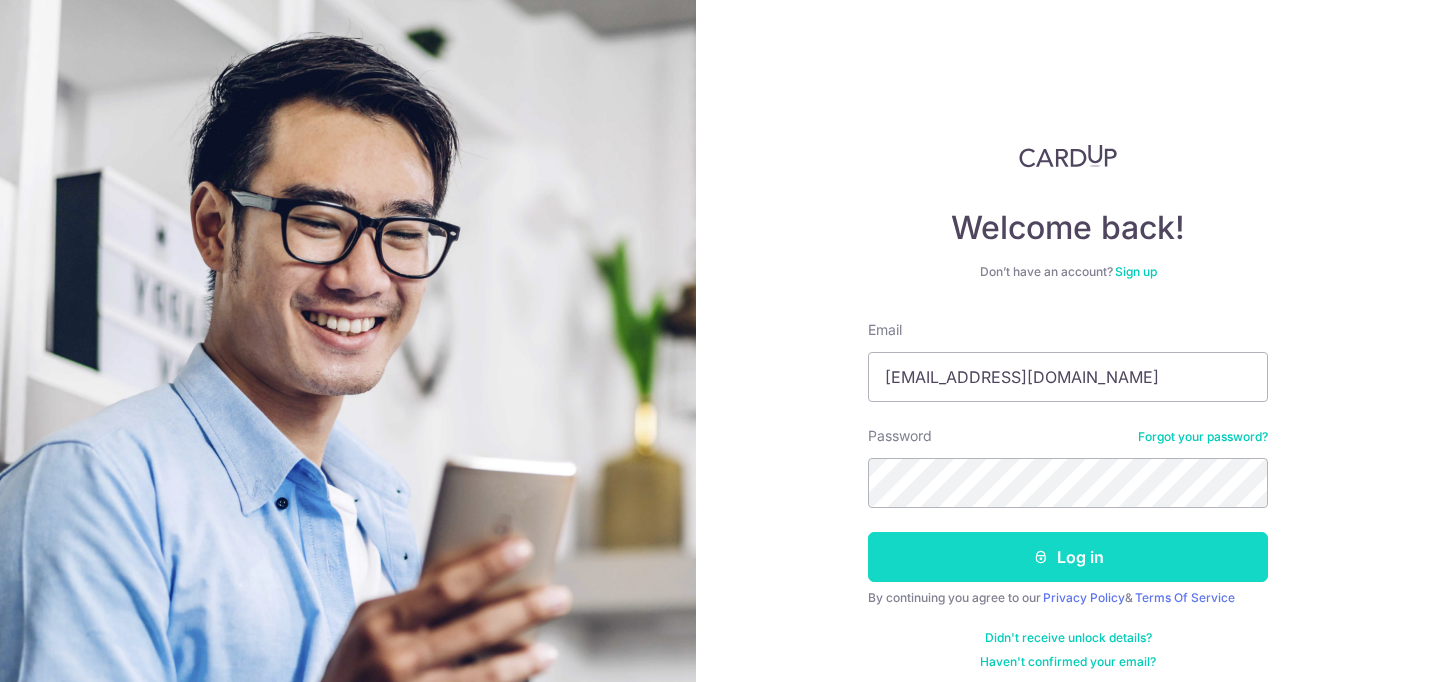 click on "Log in" at bounding box center [1068, 557] 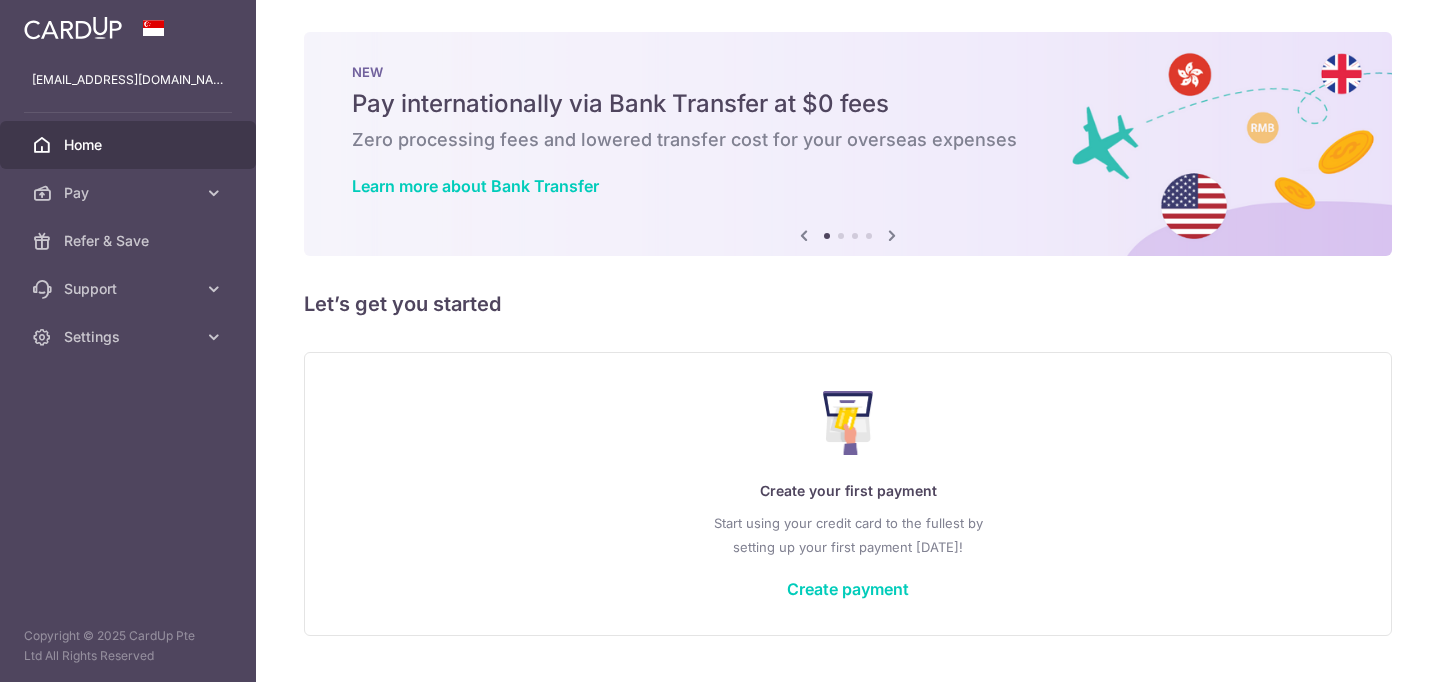 scroll, scrollTop: 0, scrollLeft: 0, axis: both 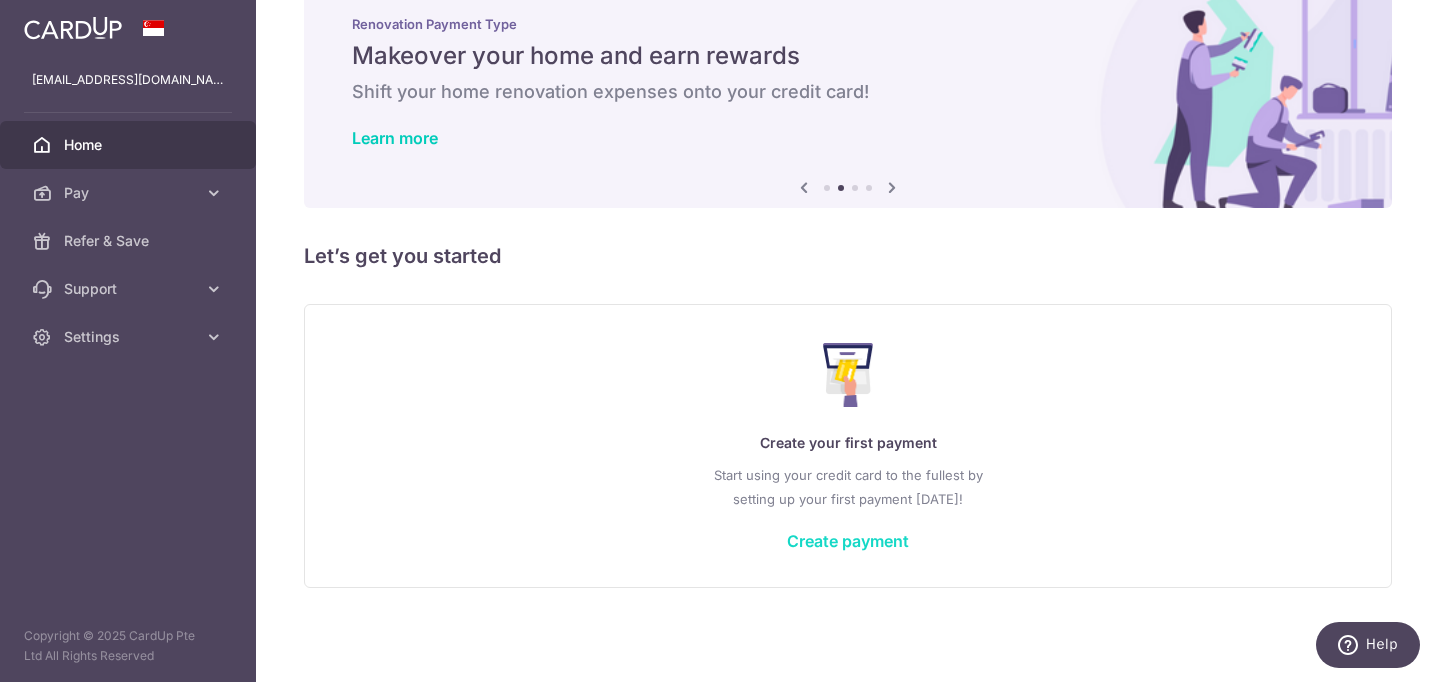 click on "Create payment" at bounding box center (848, 541) 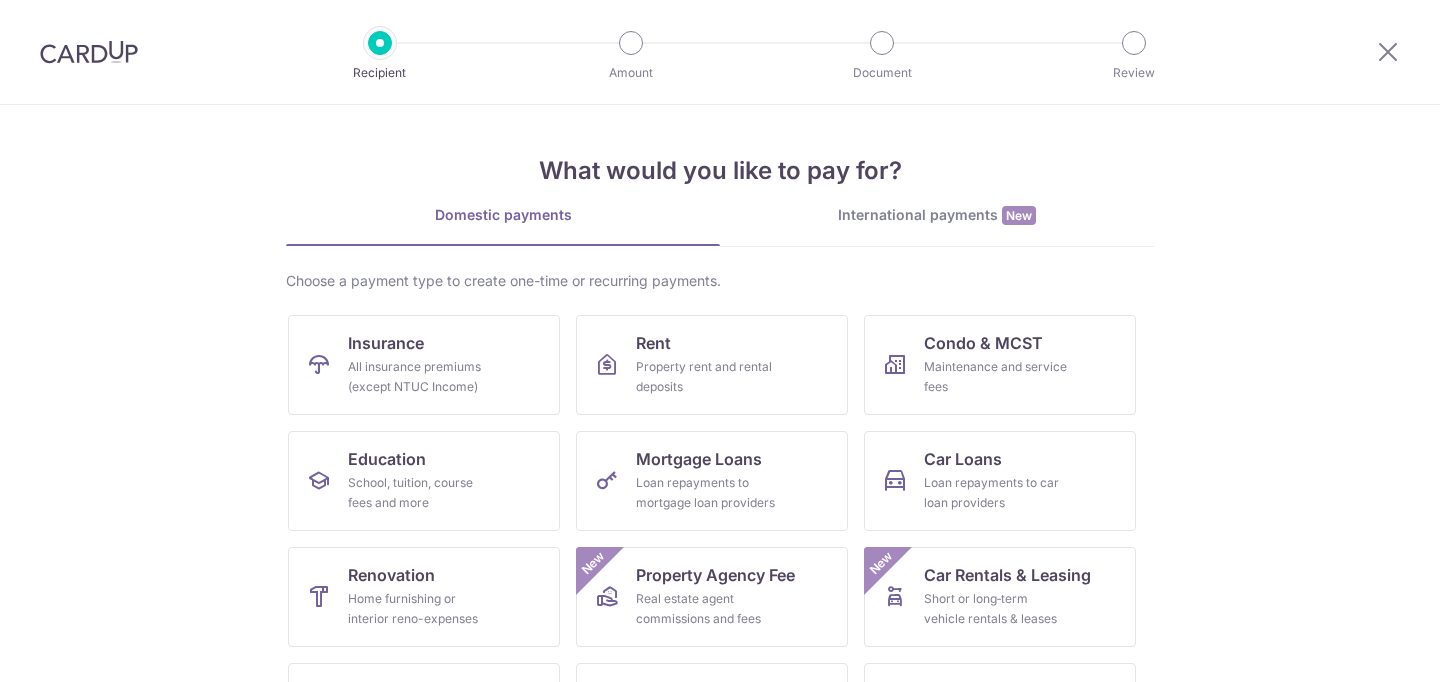 scroll, scrollTop: 0, scrollLeft: 0, axis: both 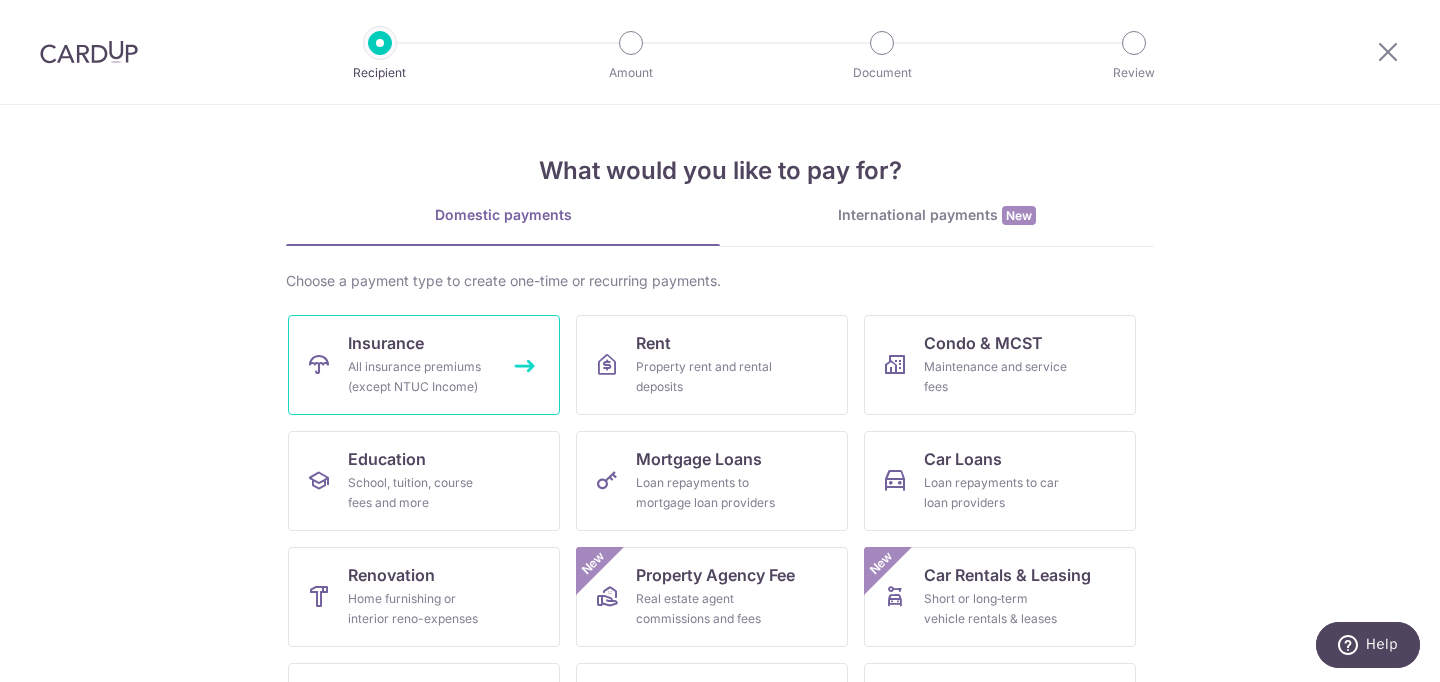 click on "All insurance premiums (except NTUC Income)" at bounding box center (420, 377) 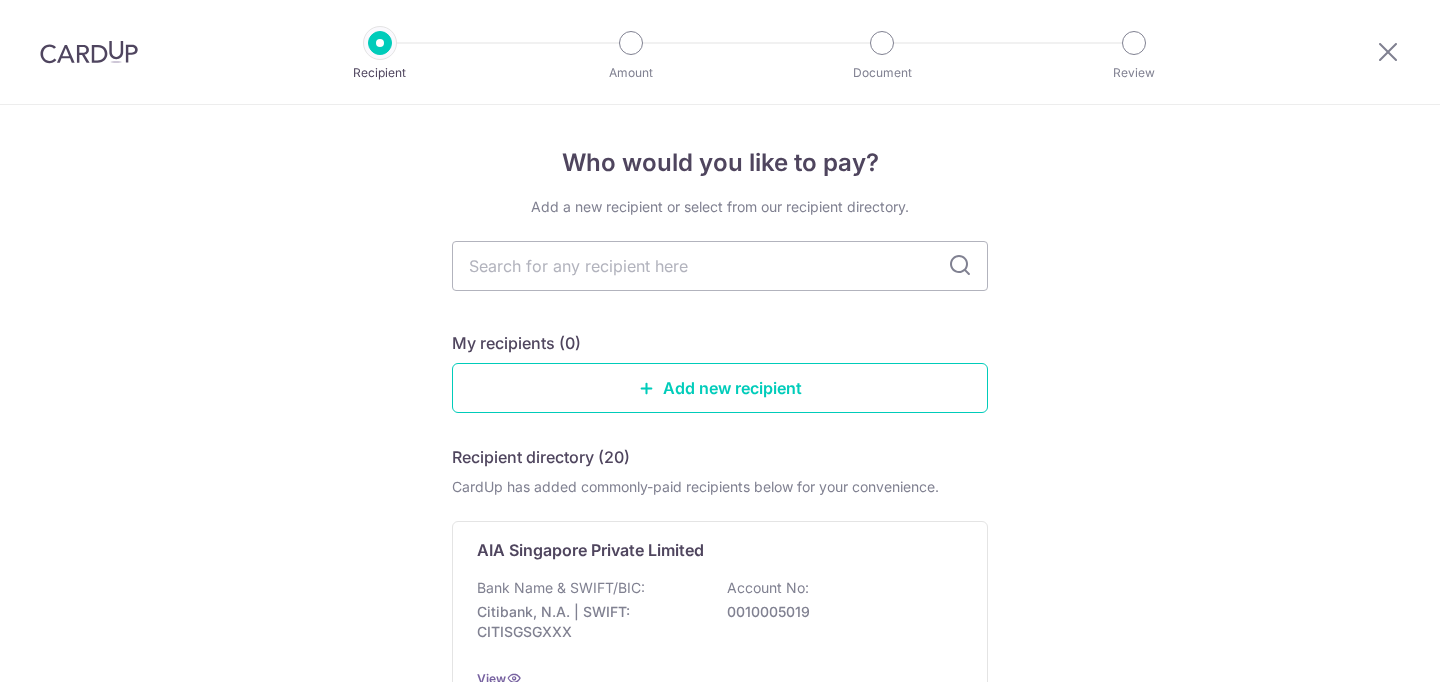 scroll, scrollTop: 0, scrollLeft: 0, axis: both 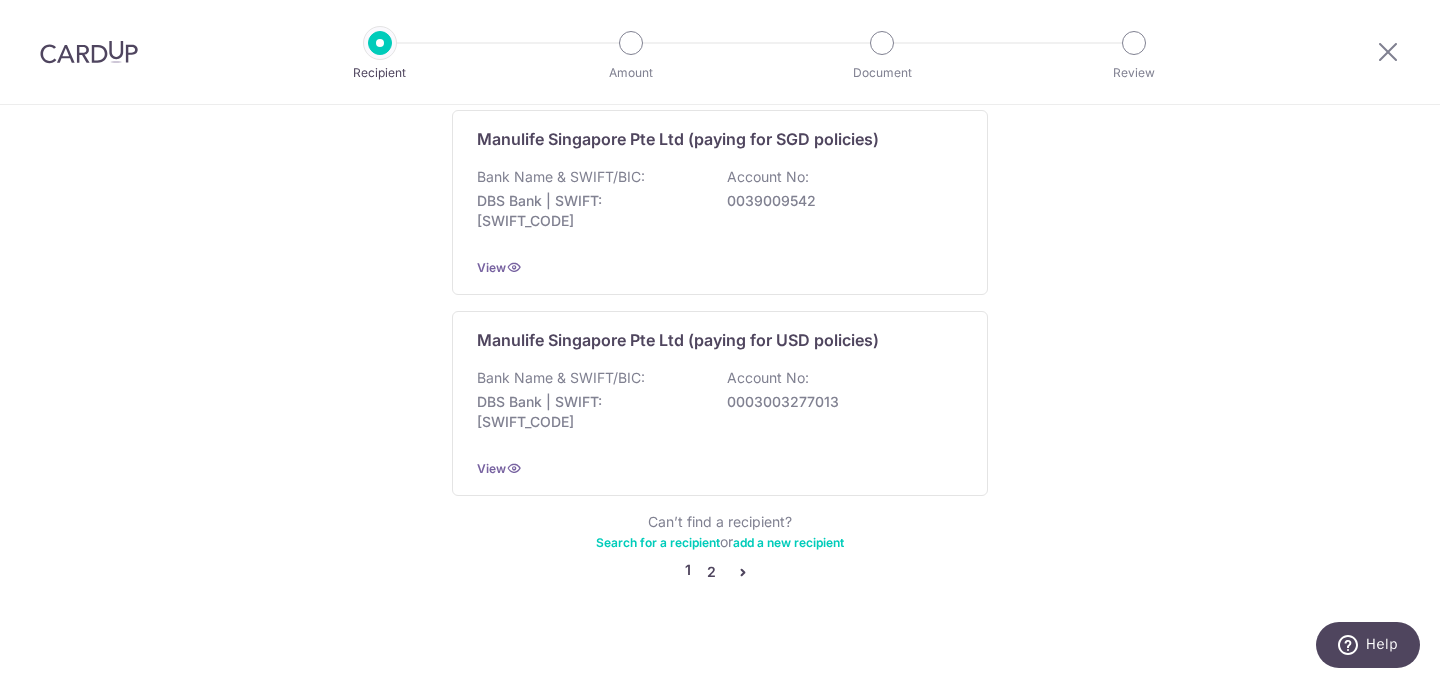 click on "2" at bounding box center (711, 572) 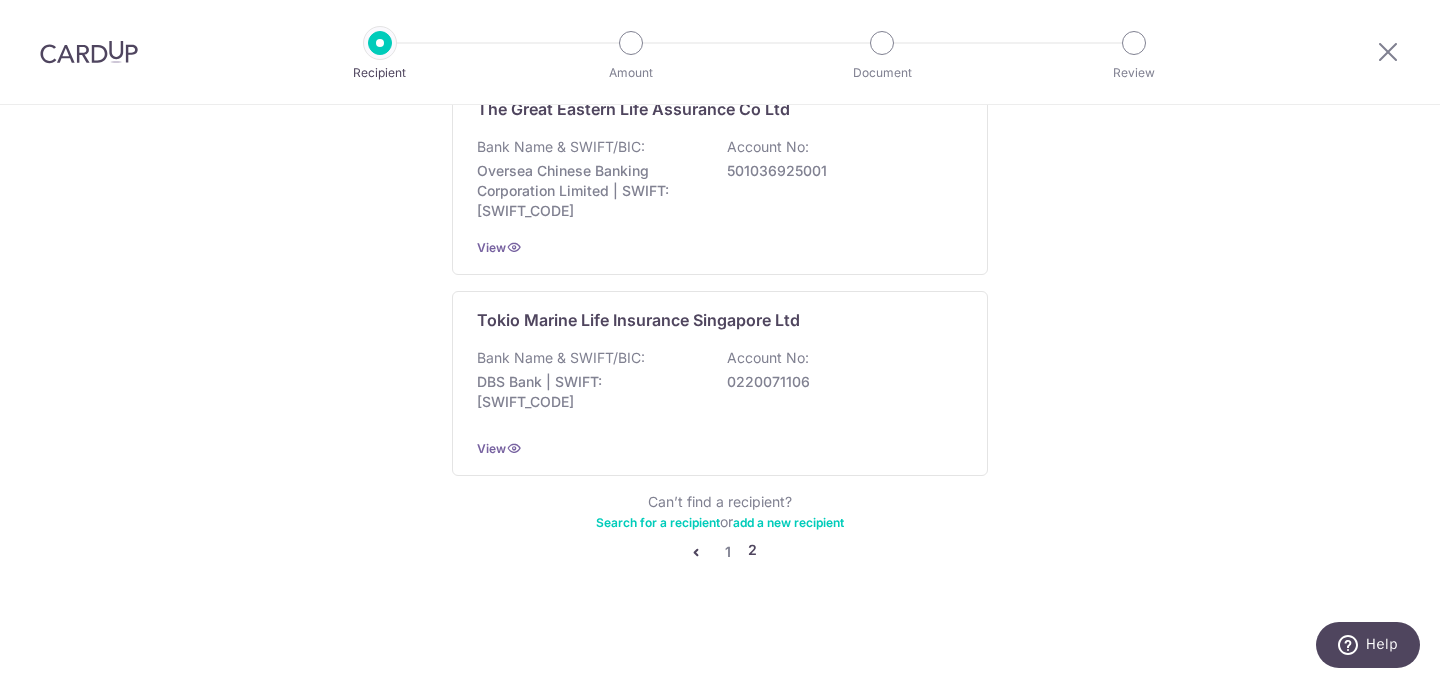 scroll, scrollTop: 1937, scrollLeft: 0, axis: vertical 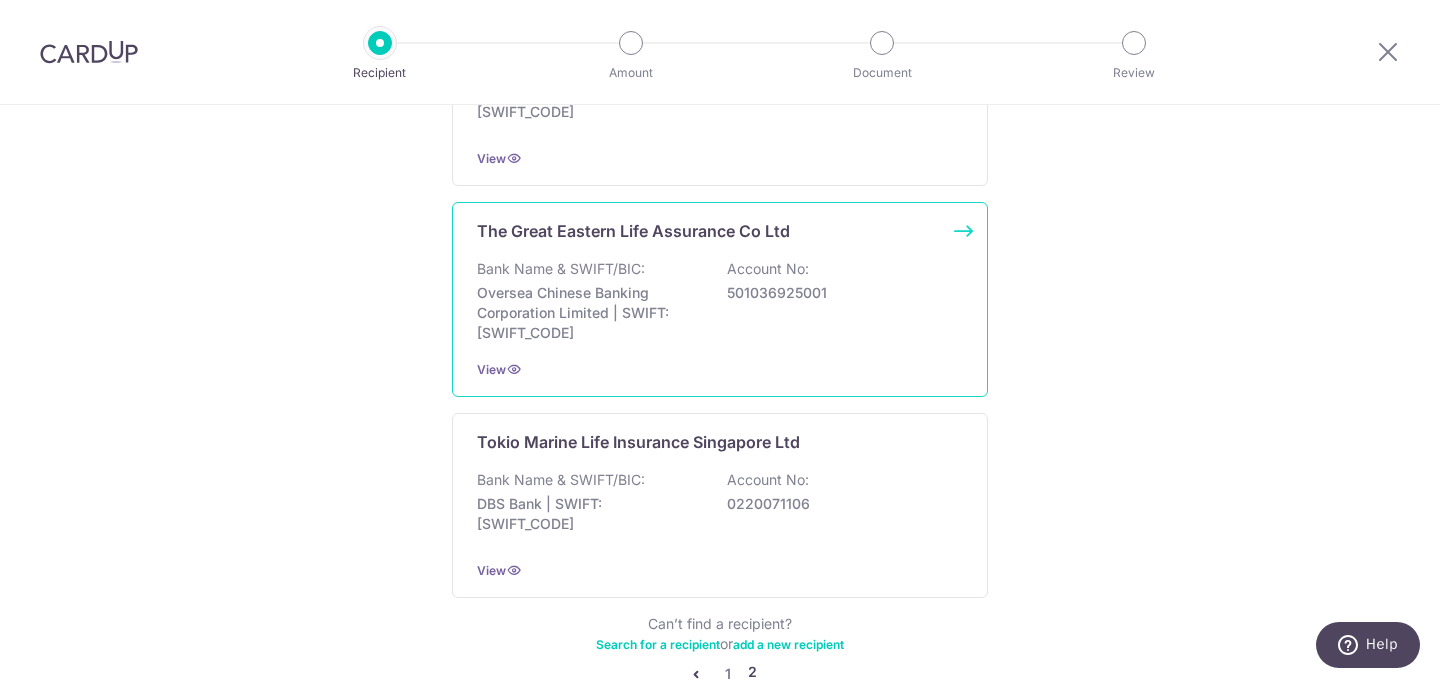 click on "Oversea Chinese Banking Corporation Limited | SWIFT: OCBCSGSGXXX" at bounding box center (589, 313) 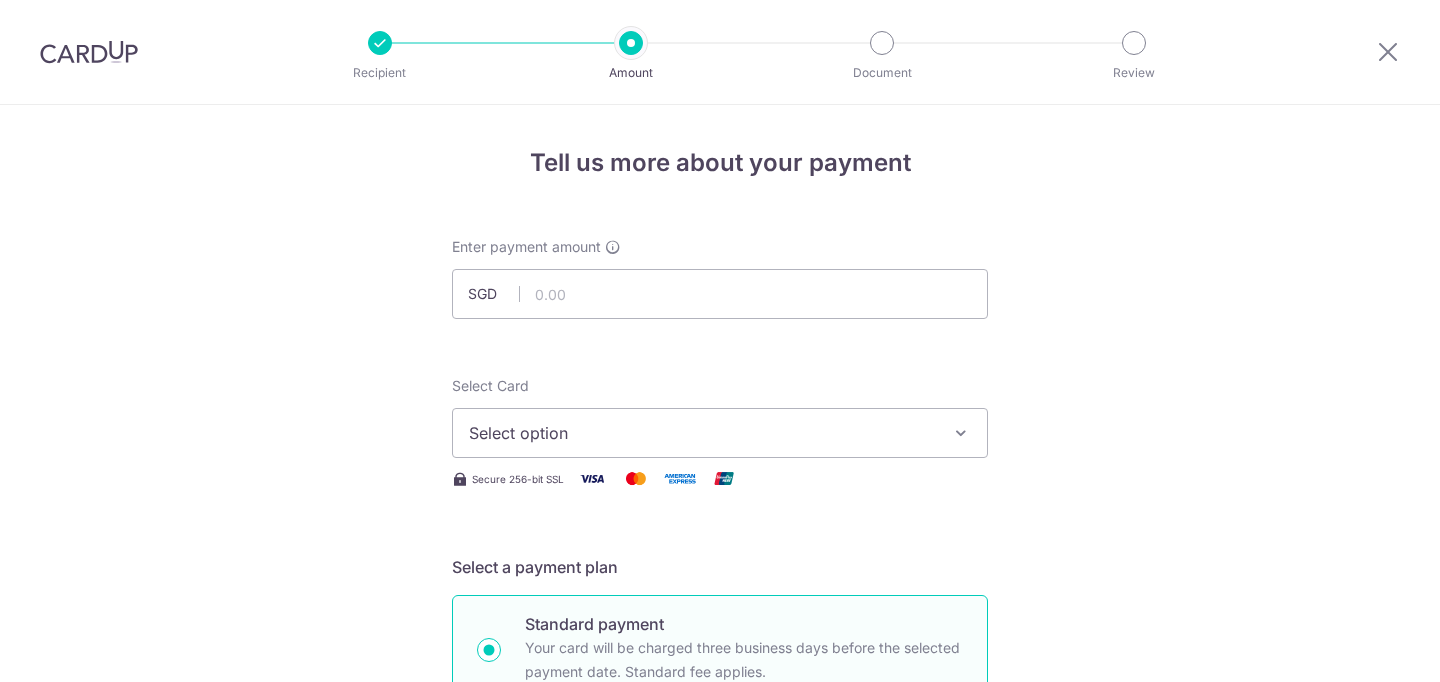 scroll, scrollTop: 0, scrollLeft: 0, axis: both 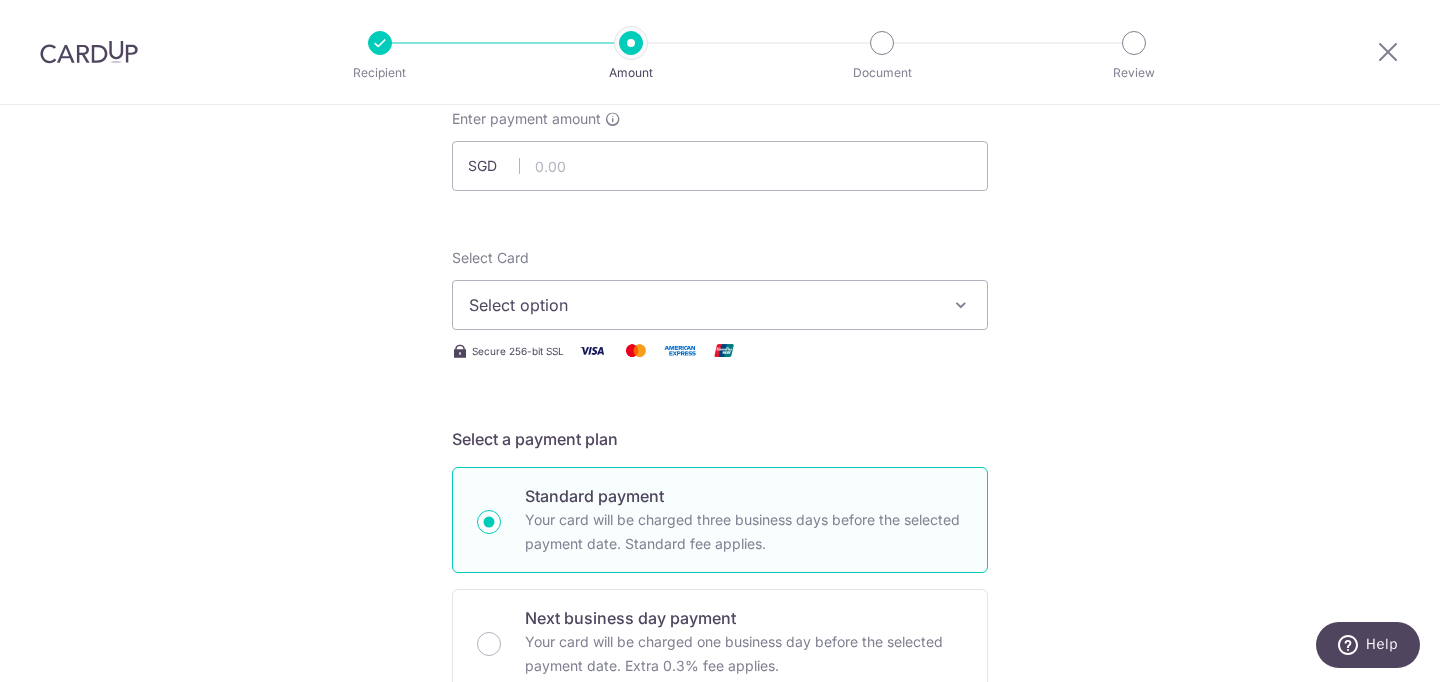 click on "Select option" at bounding box center (702, 305) 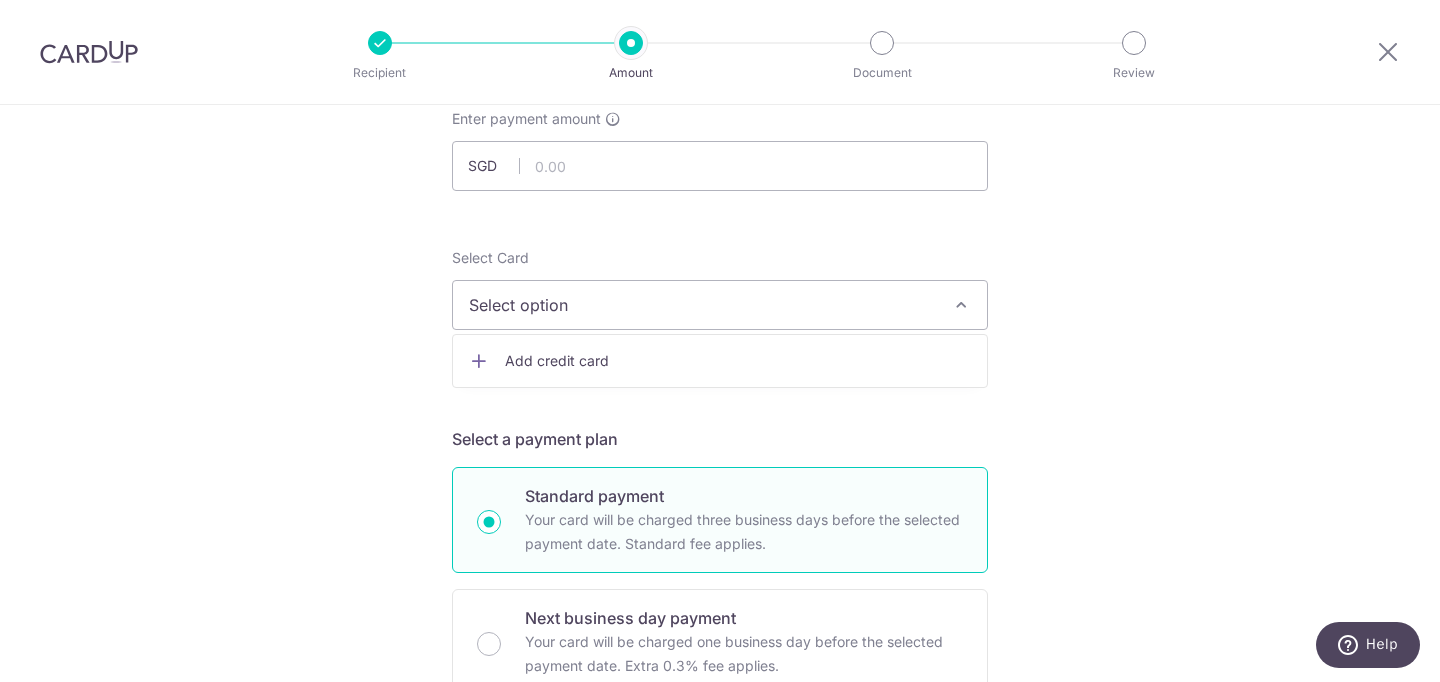 click on "Add credit card" at bounding box center [738, 361] 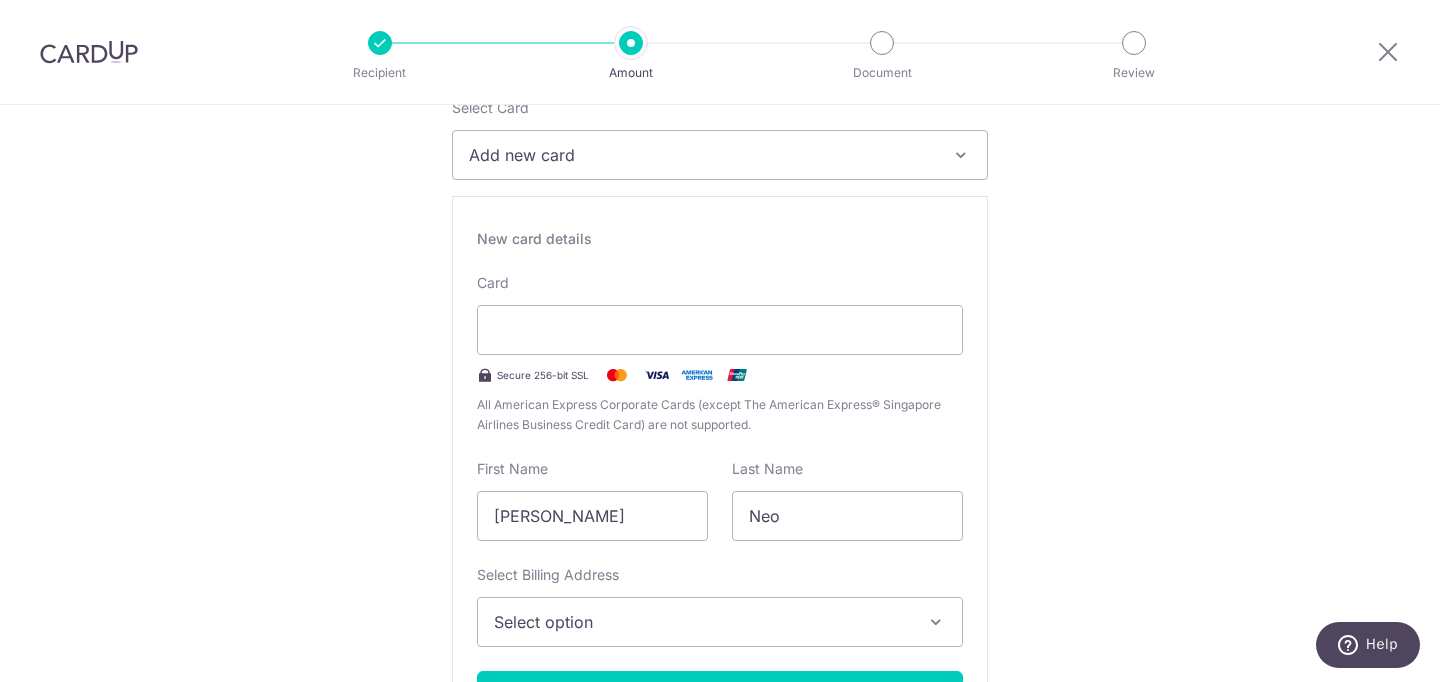 scroll, scrollTop: 292, scrollLeft: 0, axis: vertical 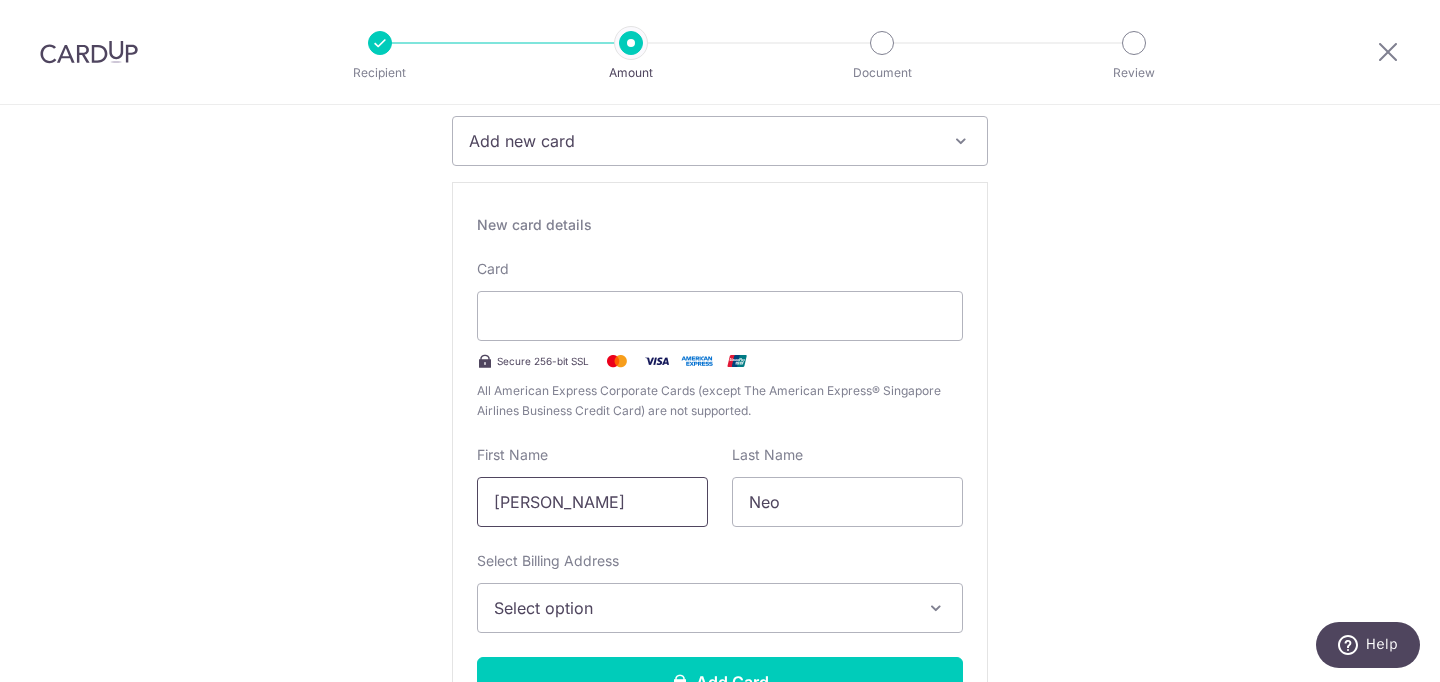 click on "[PERSON_NAME]" at bounding box center (592, 502) 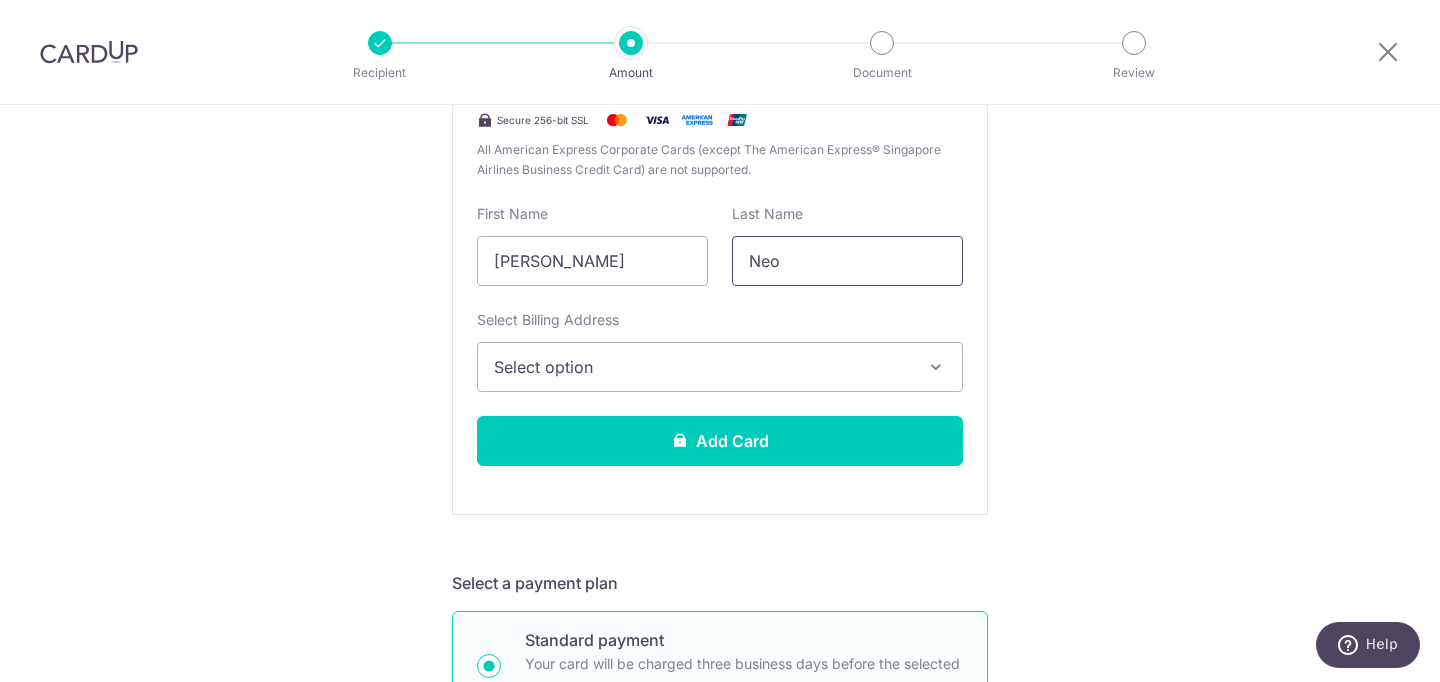 scroll, scrollTop: 534, scrollLeft: 0, axis: vertical 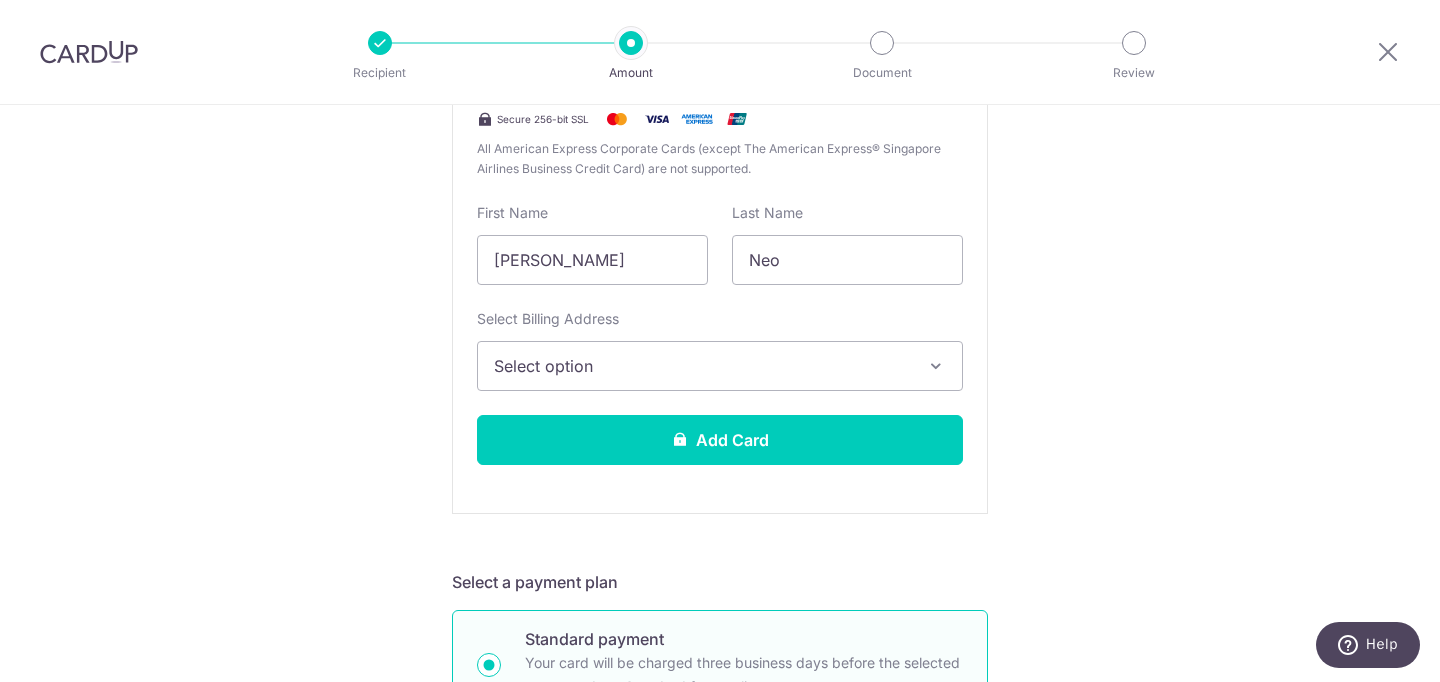 click on "Select option" at bounding box center [702, 366] 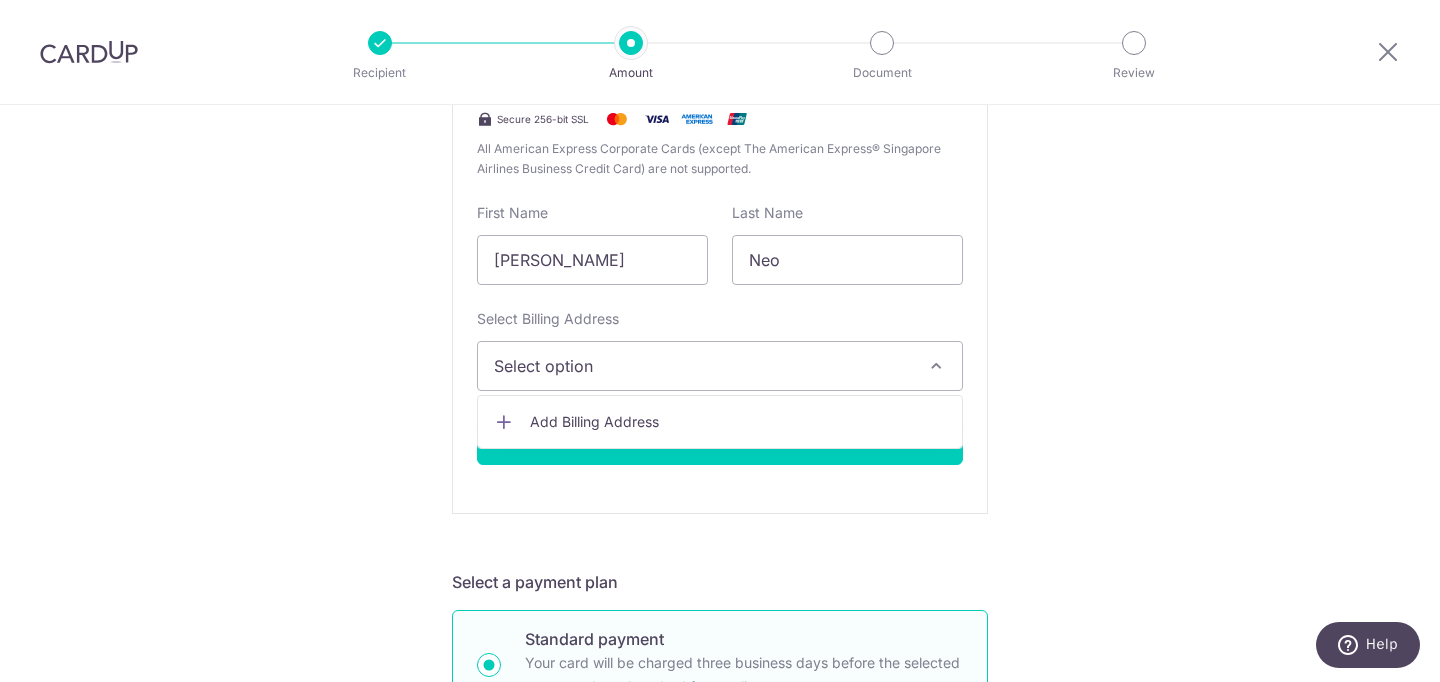 click on "Add Billing Address" at bounding box center [738, 422] 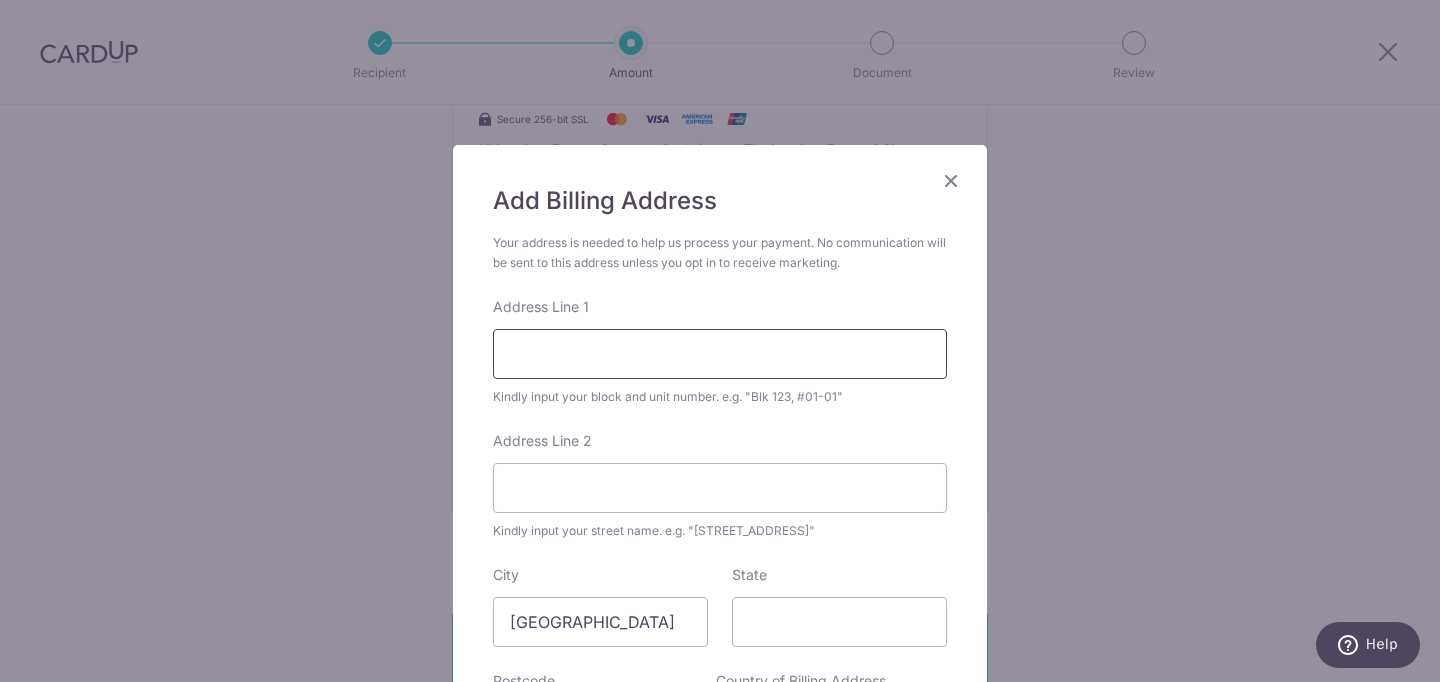 click on "Address Line 1" at bounding box center [720, 354] 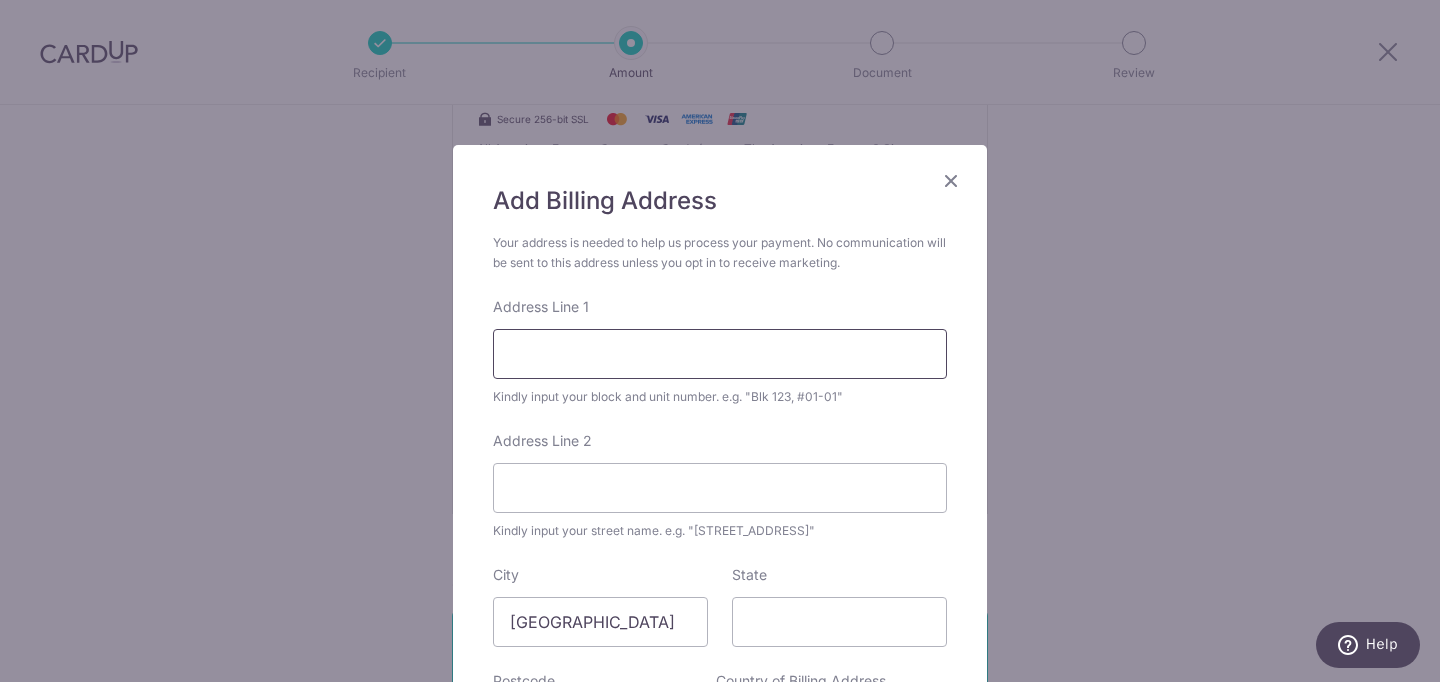type on "817C Keat Hong Link" 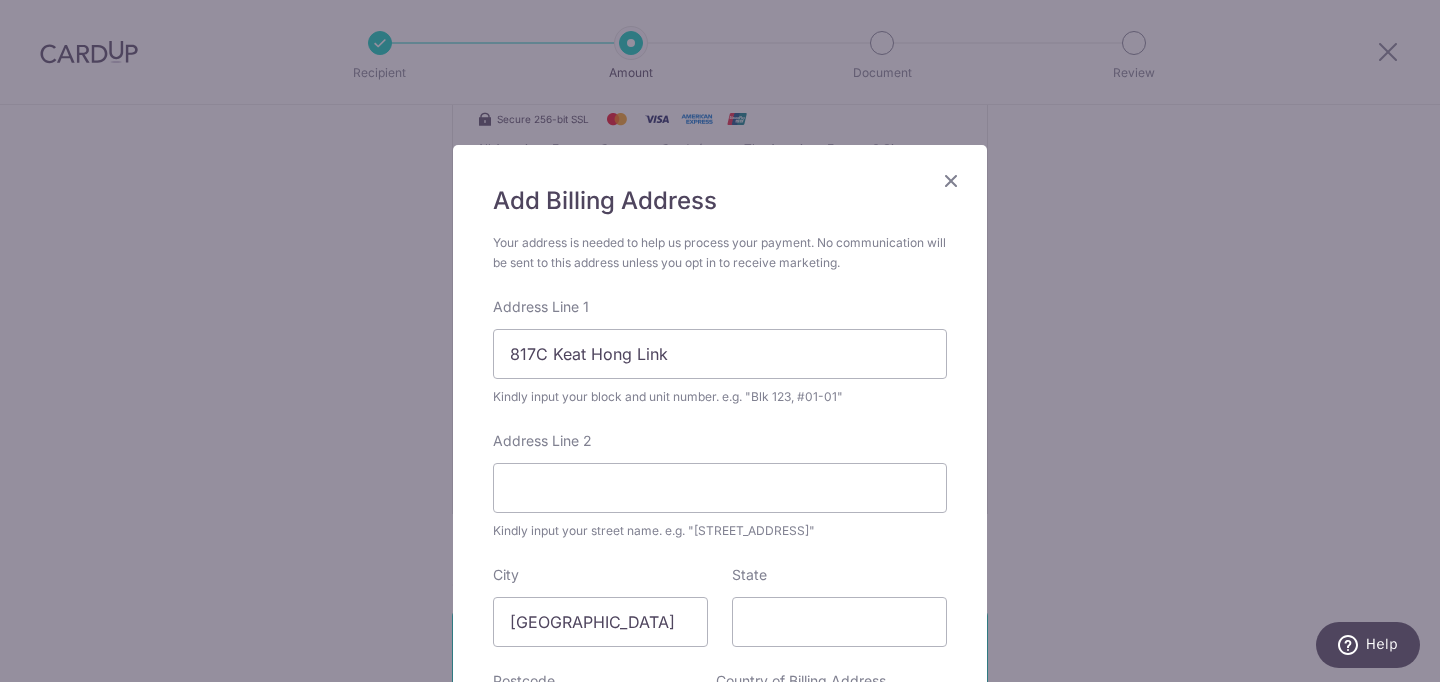 type on "683817" 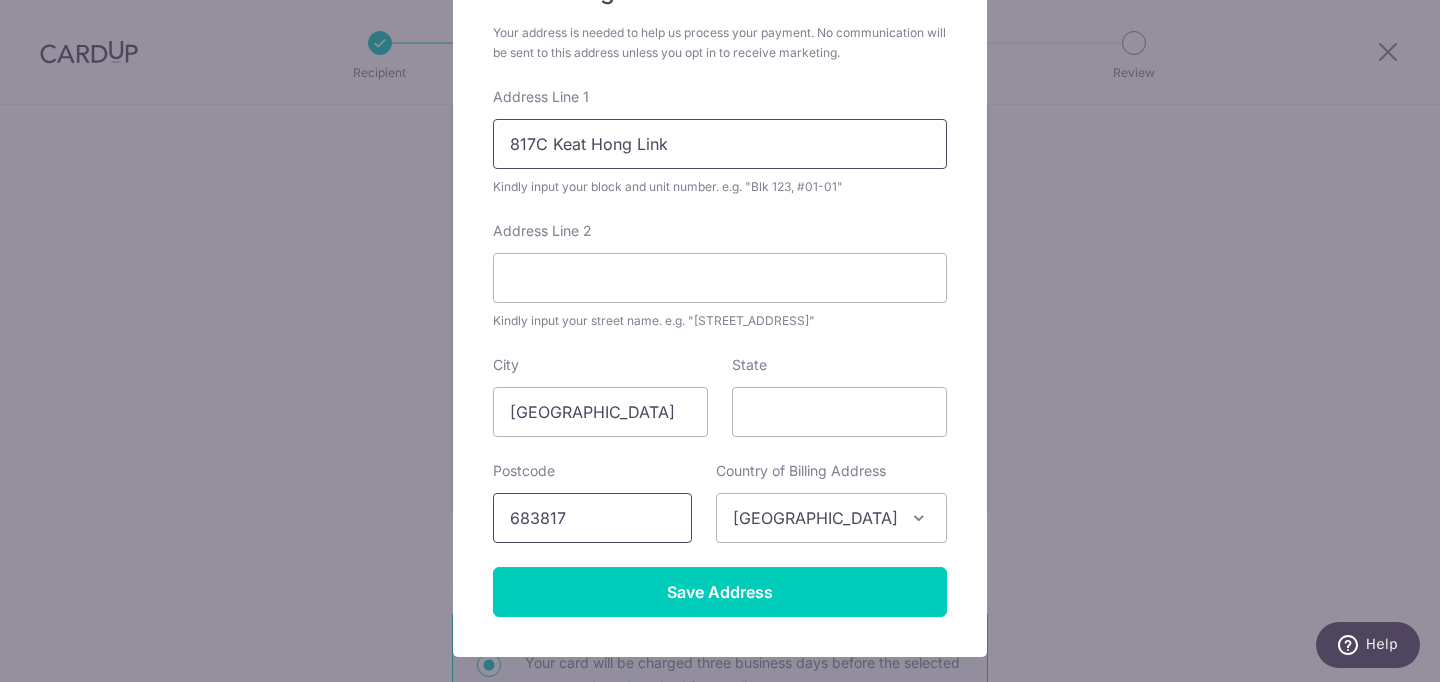 scroll, scrollTop: 209, scrollLeft: 0, axis: vertical 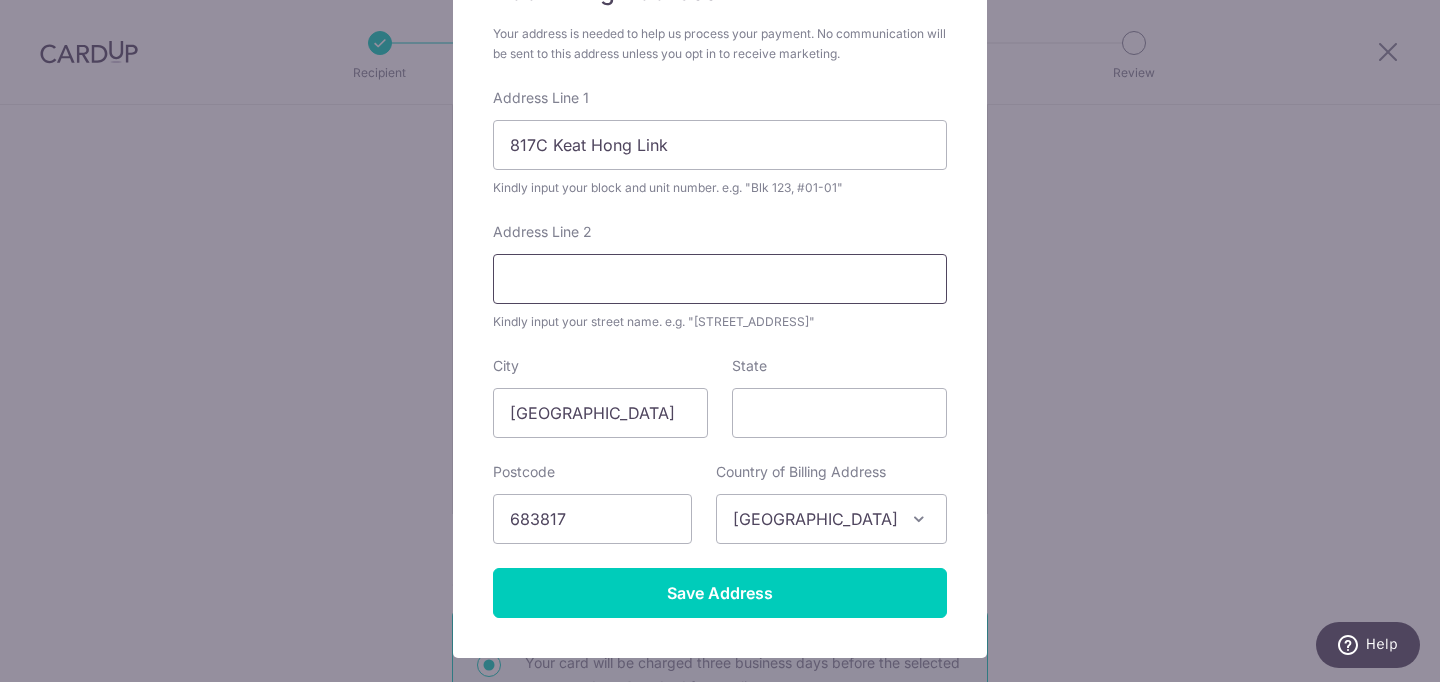 click on "Address Line 2" at bounding box center (720, 279) 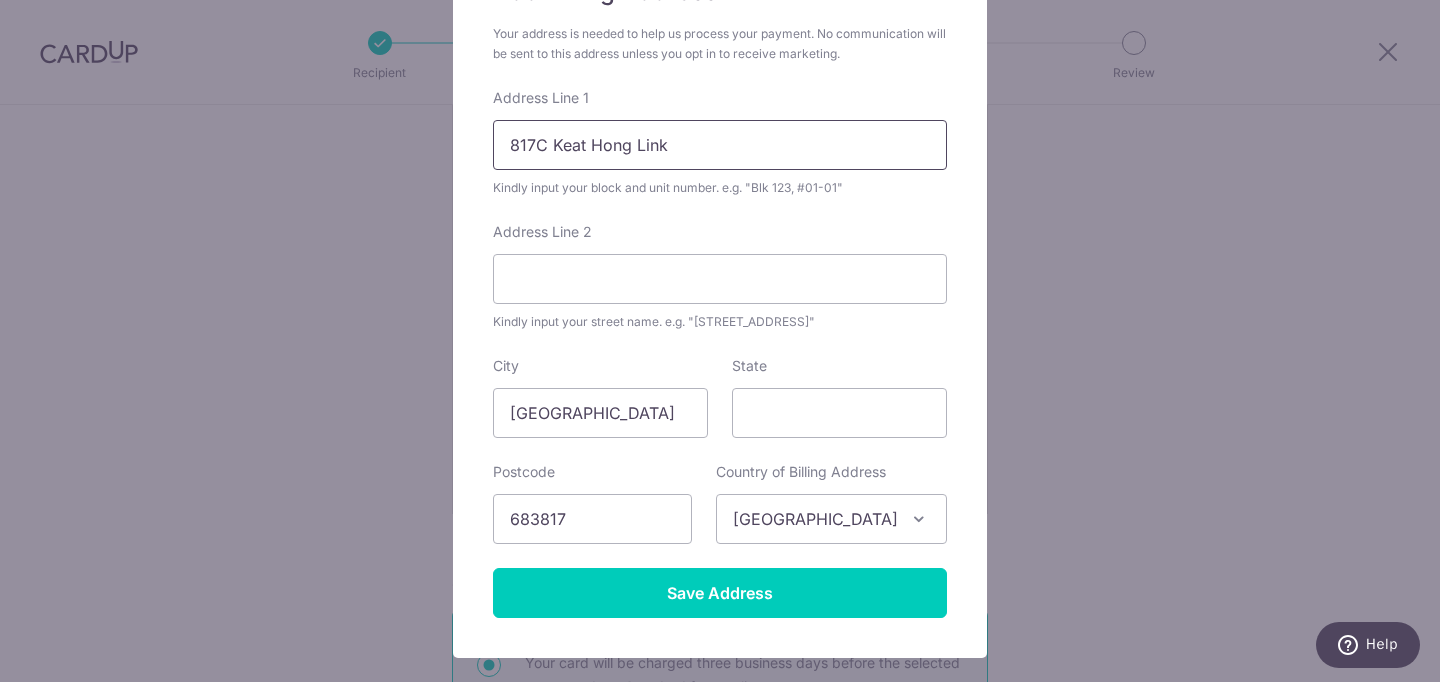 click on "817C Keat Hong Link" at bounding box center [720, 145] 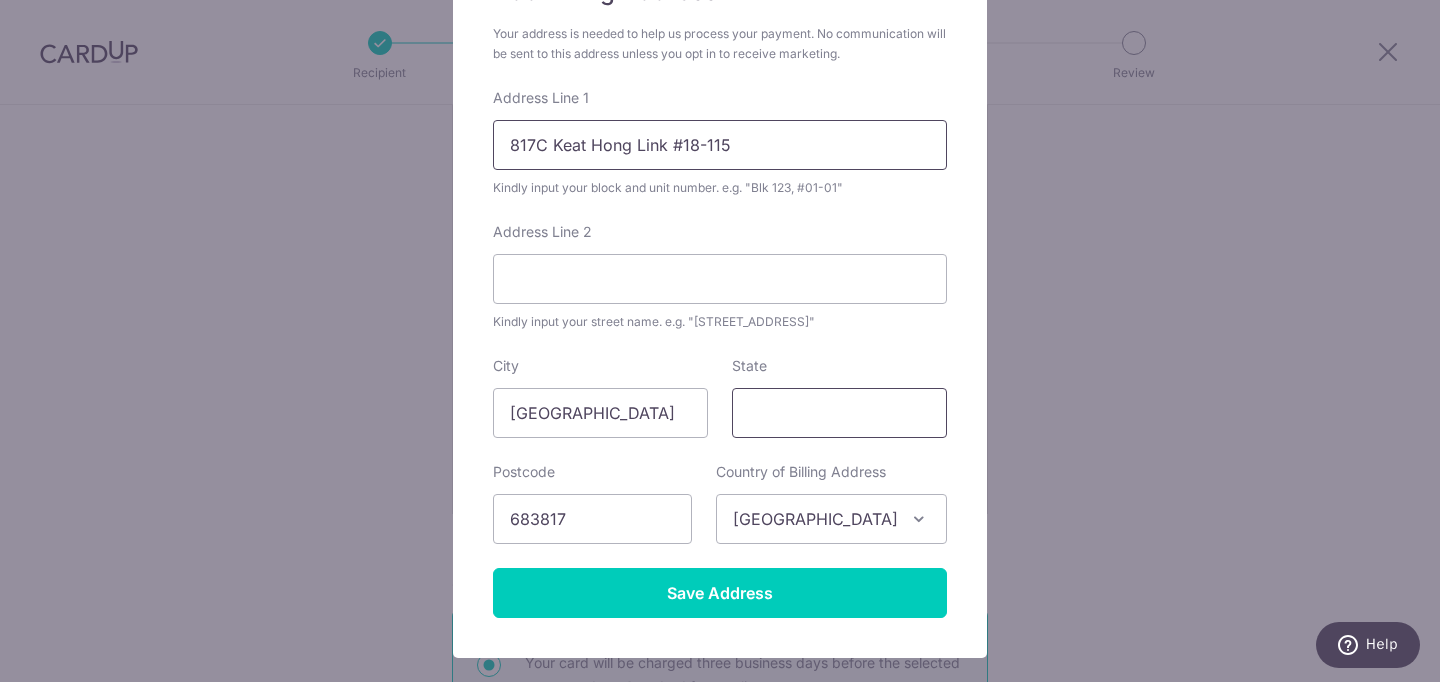 type on "817C Keat Hong Link #18-115" 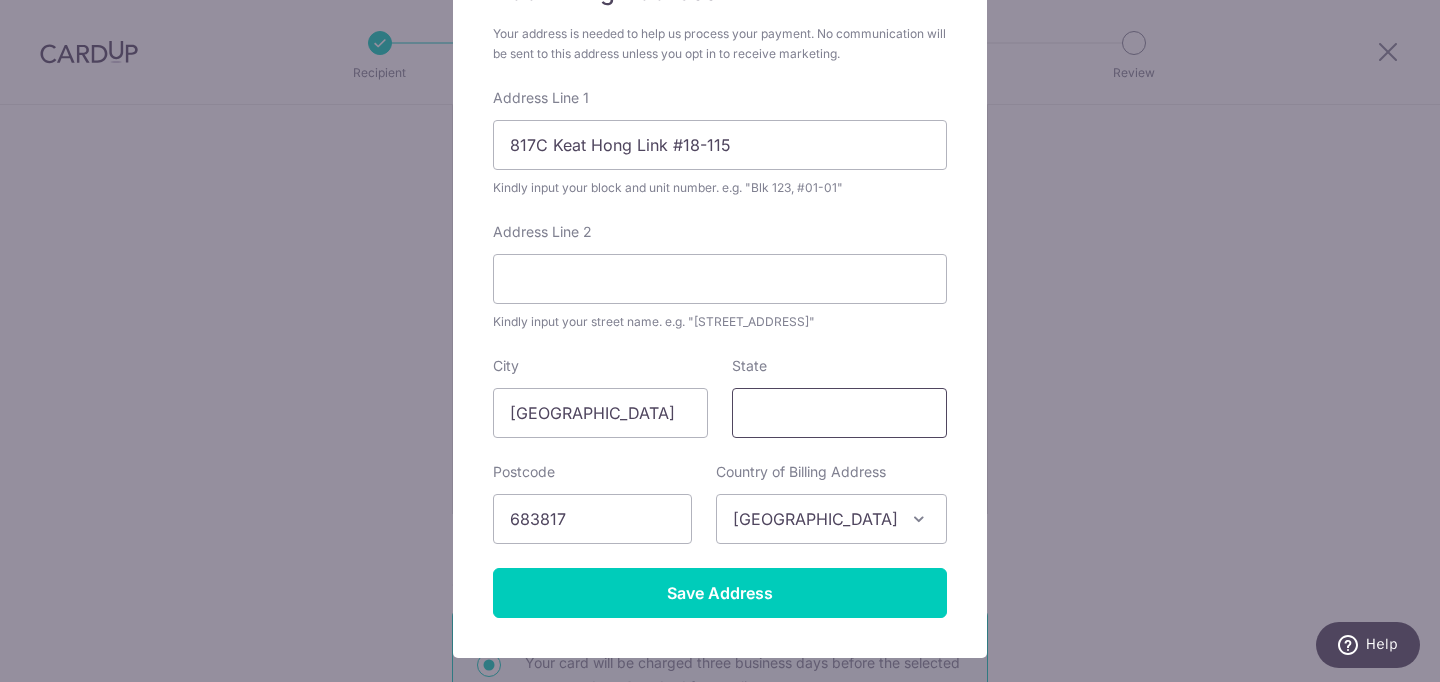 click on "State" at bounding box center [839, 413] 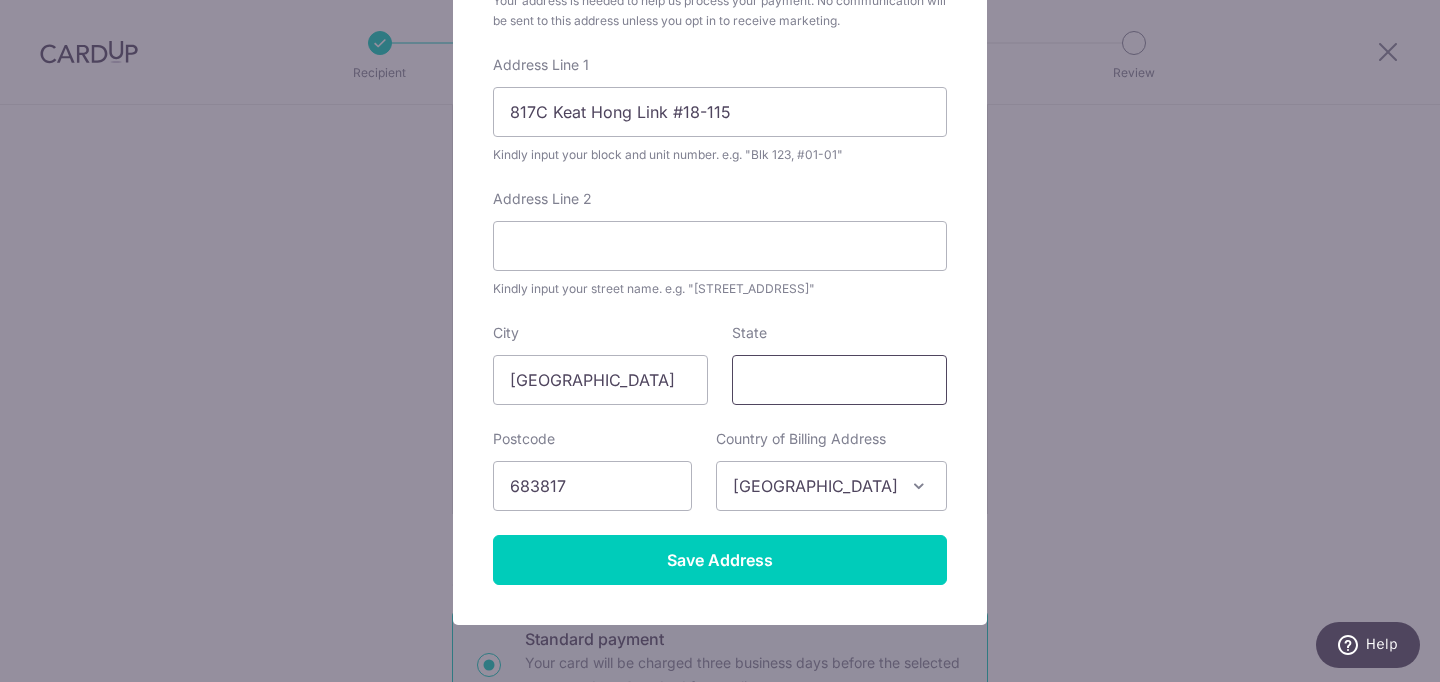 scroll, scrollTop: 244, scrollLeft: 0, axis: vertical 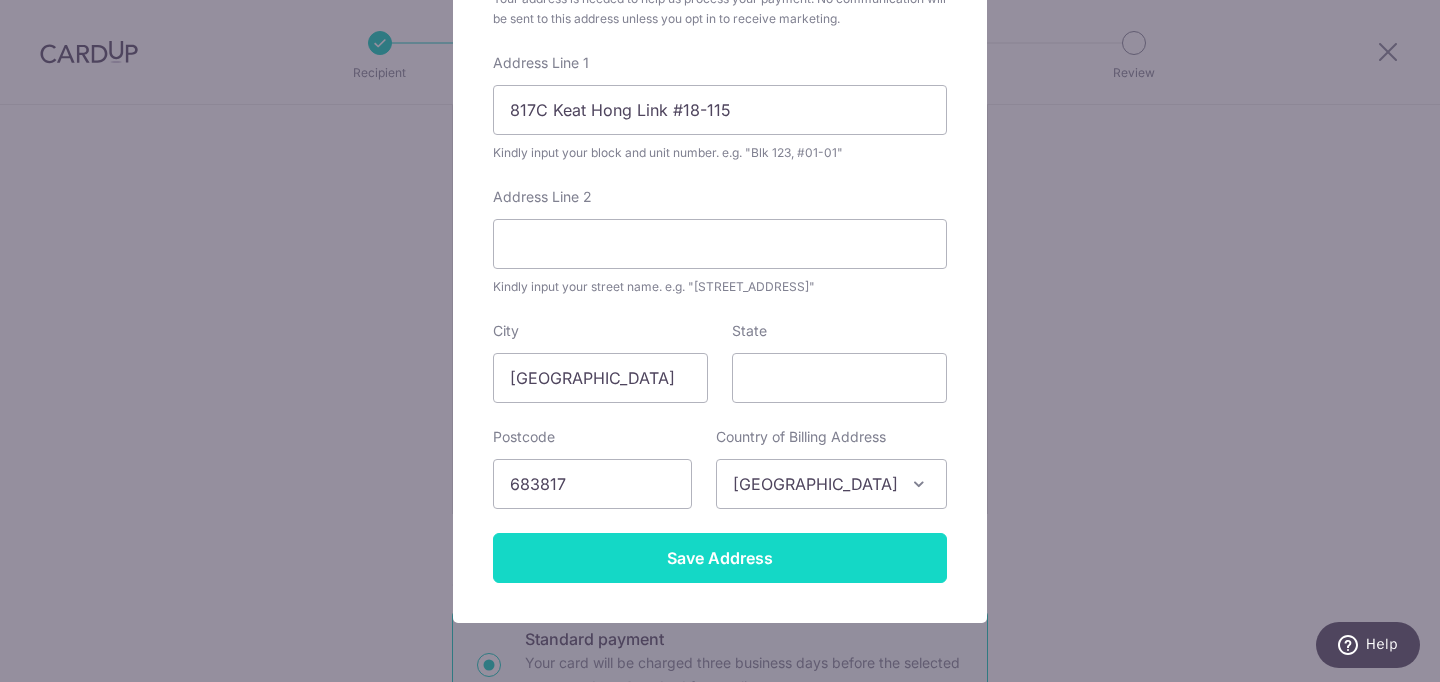 click on "Save Address" at bounding box center (720, 558) 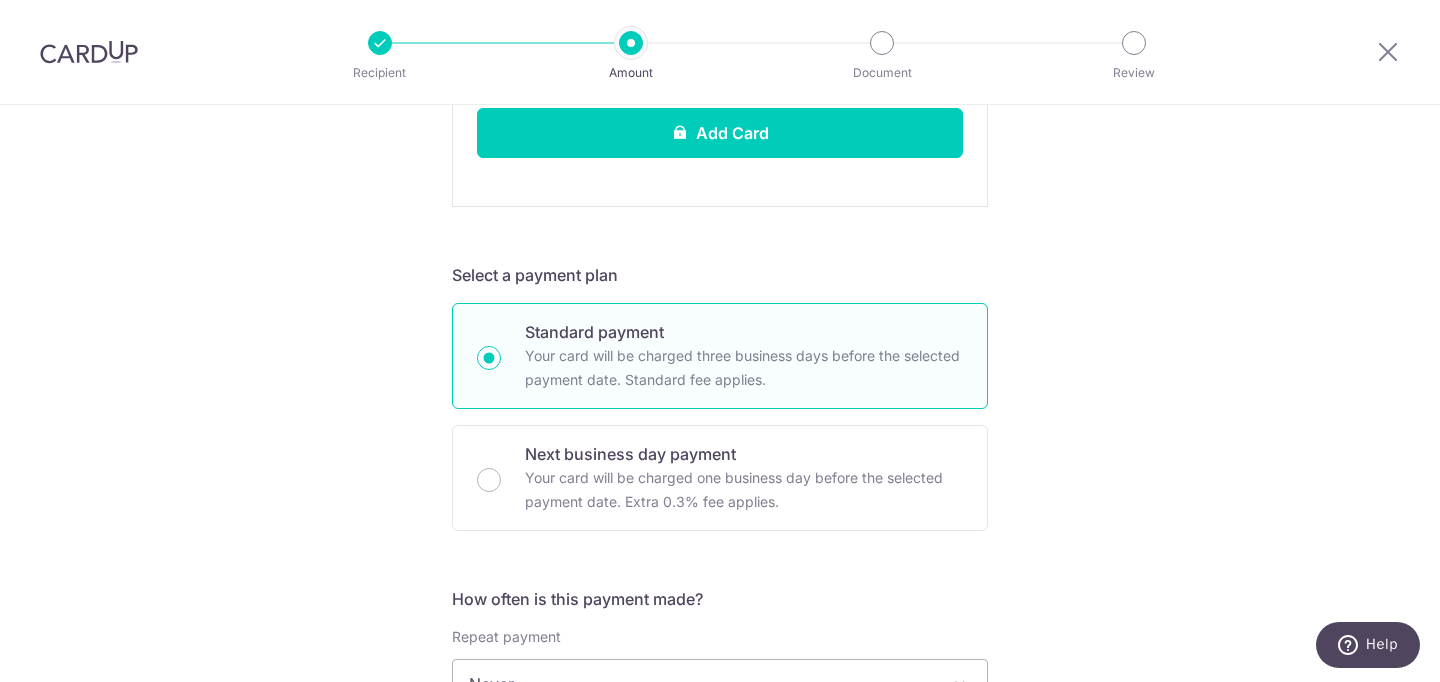 scroll, scrollTop: 847, scrollLeft: 0, axis: vertical 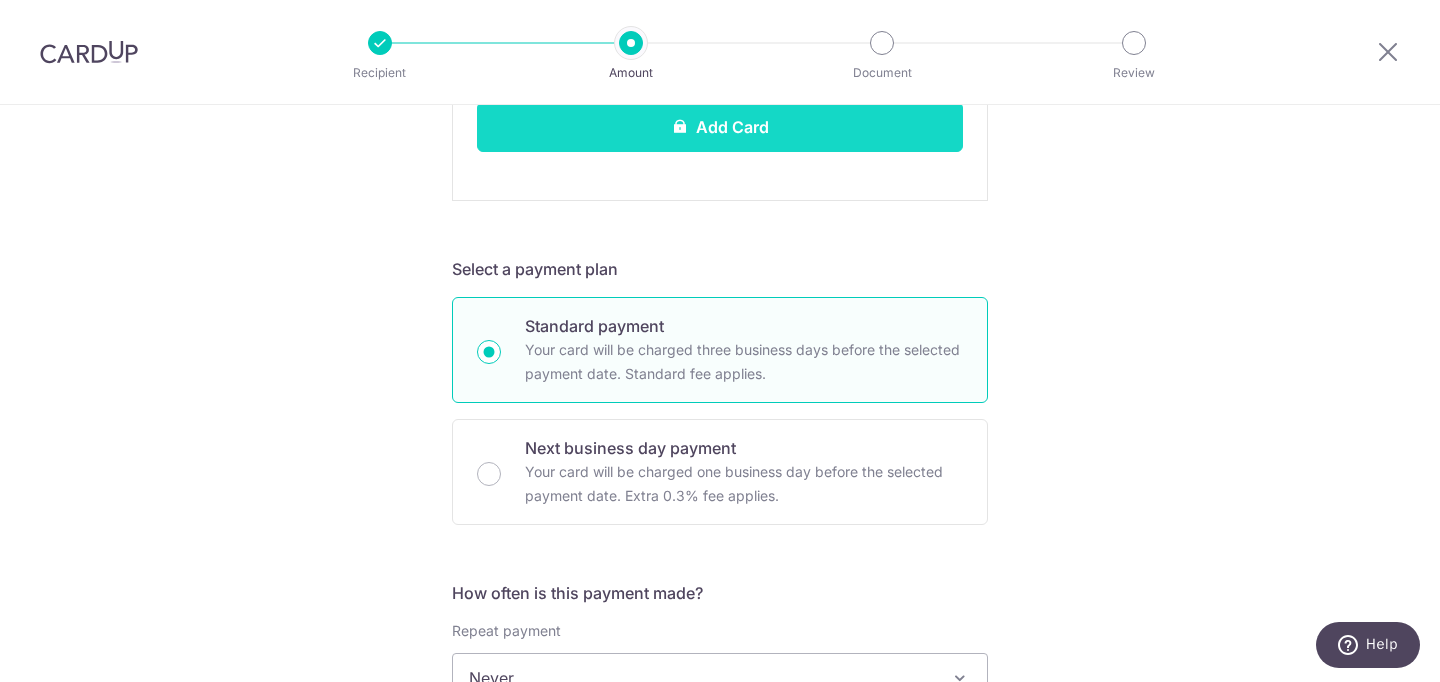 click on "Add Card" at bounding box center [720, 127] 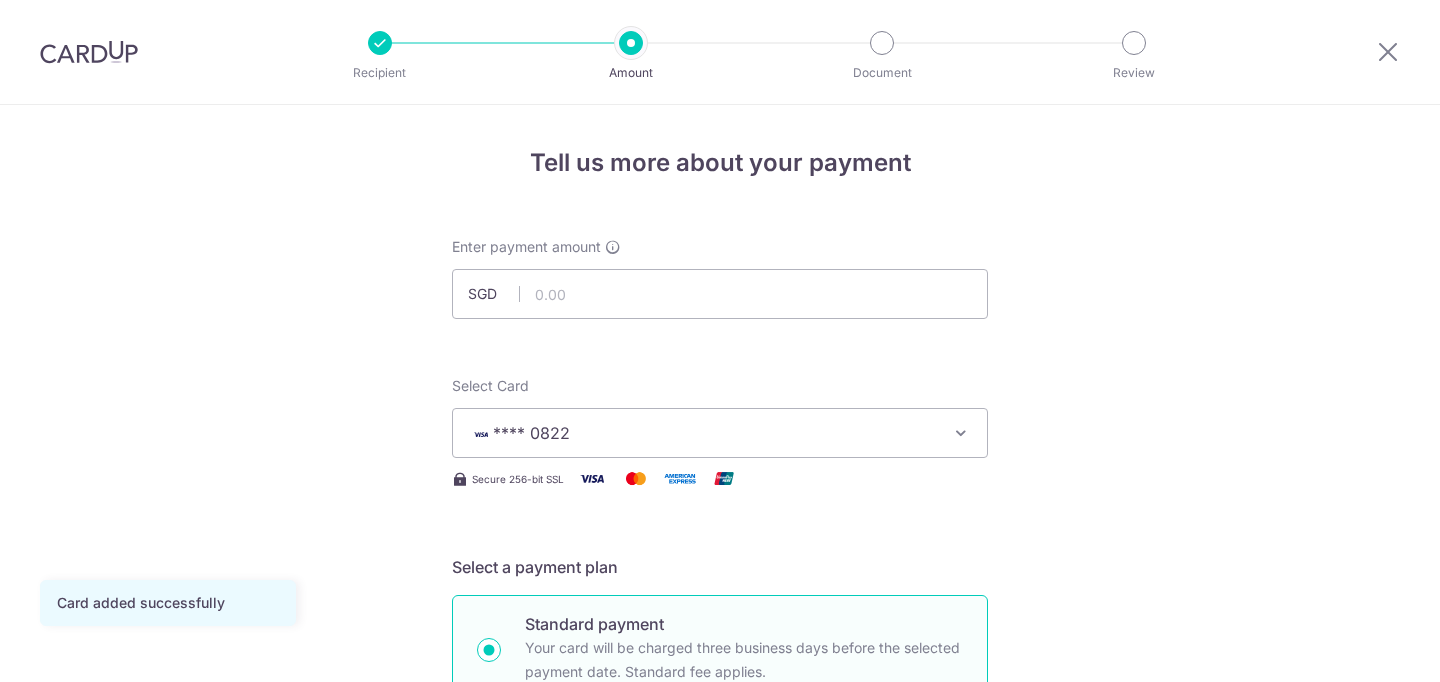 scroll, scrollTop: 0, scrollLeft: 0, axis: both 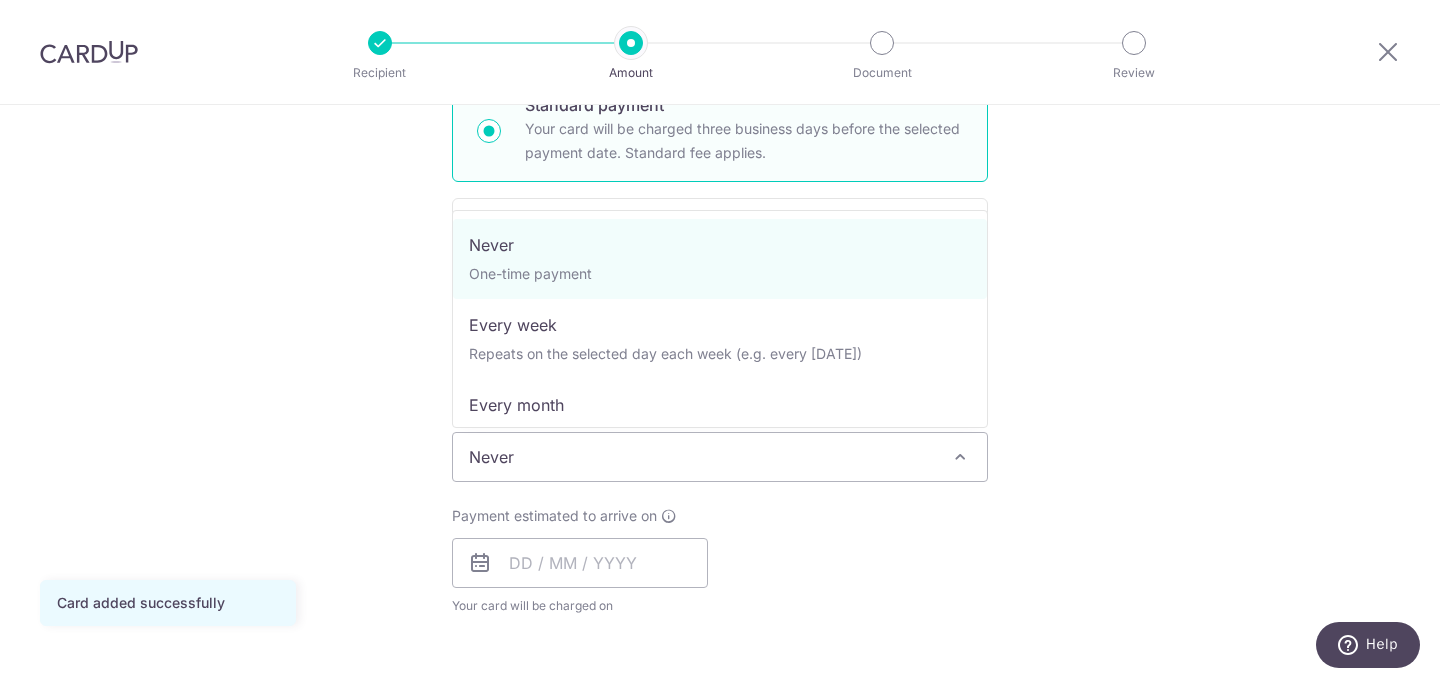 click on "Never" at bounding box center [720, 457] 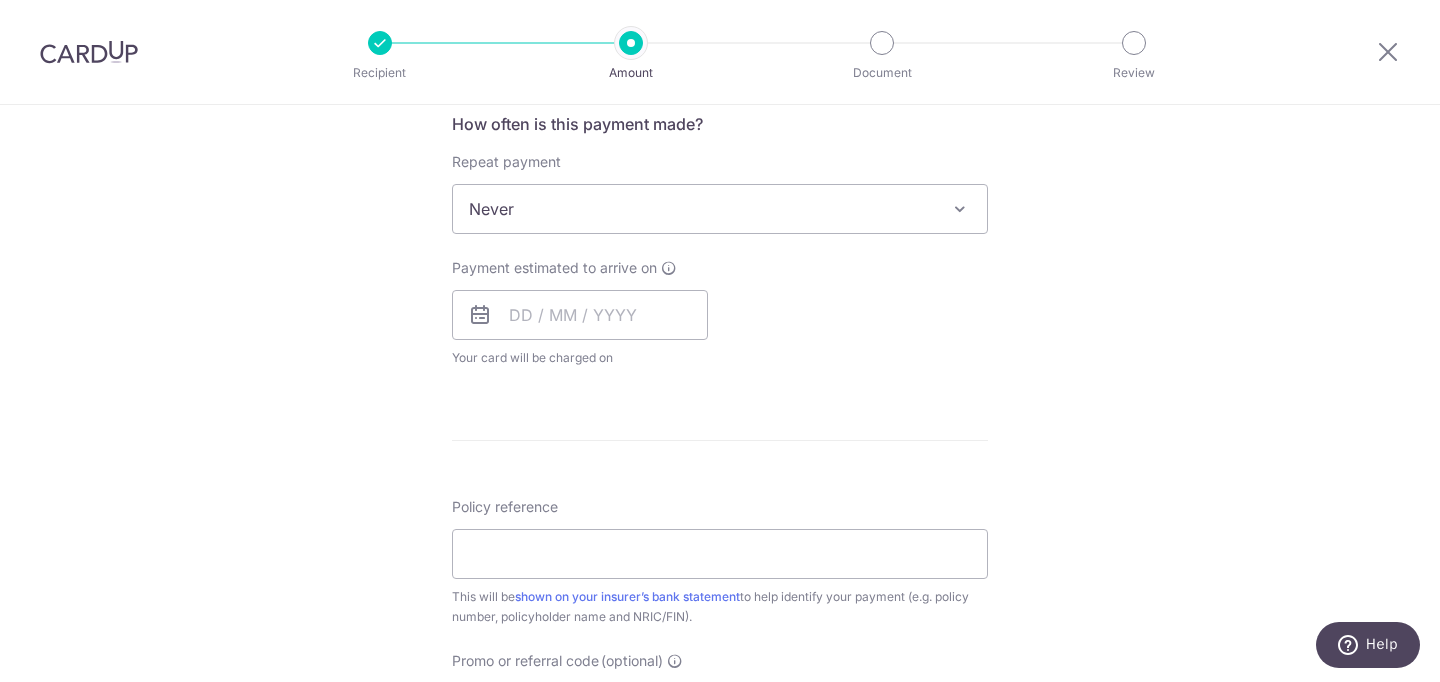scroll, scrollTop: 775, scrollLeft: 0, axis: vertical 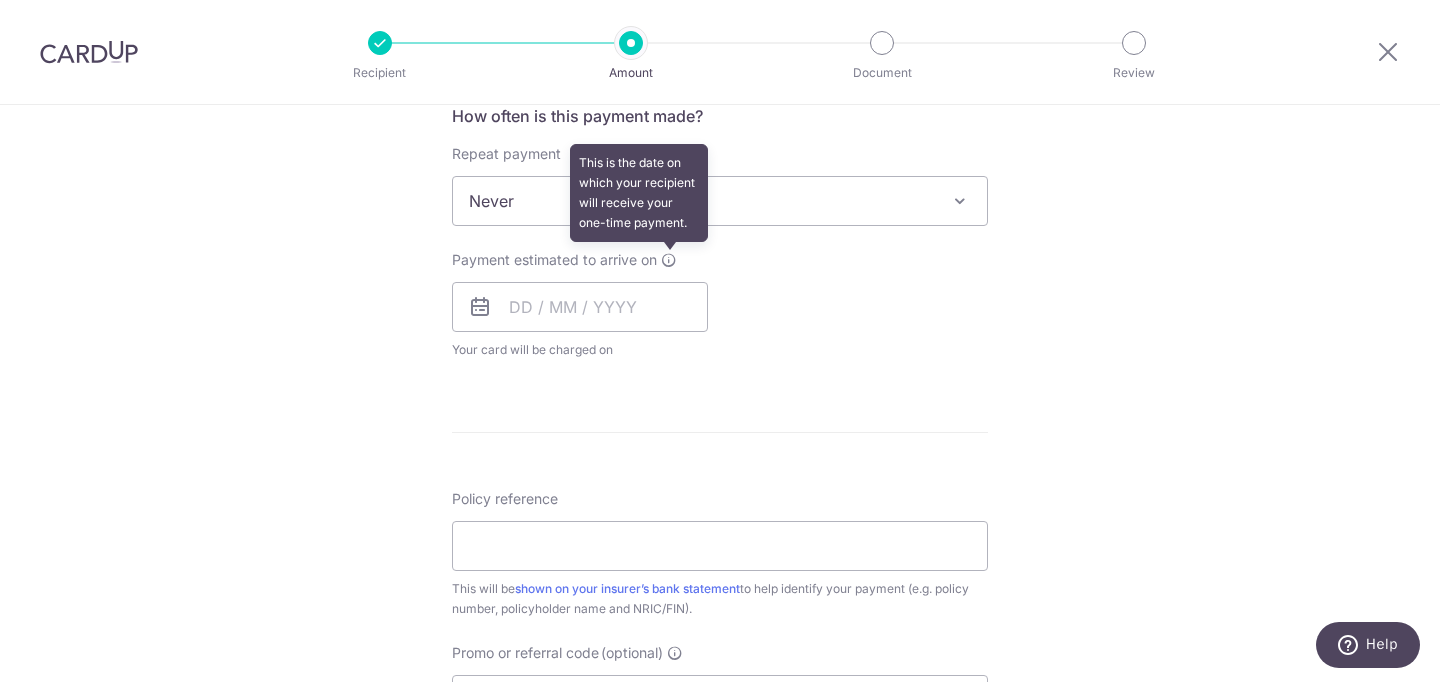 click at bounding box center [669, 260] 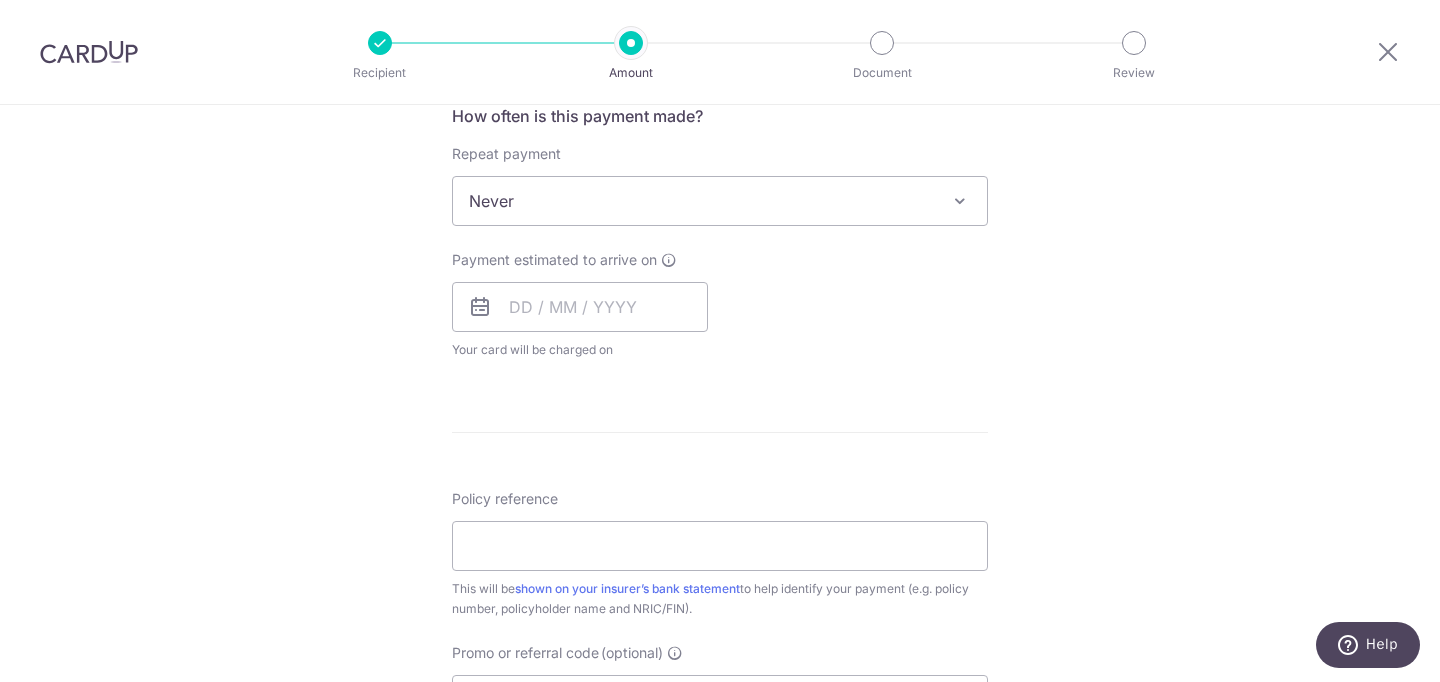 click on "Payment estimated to arrive on
This is the date on which your recipient will receive your one-time payment.
Your card will be charged on   for the first payment
* If your payment is funded by  9:00am SGT [DATE]
[DATE]
No. of Payments" at bounding box center [720, 305] 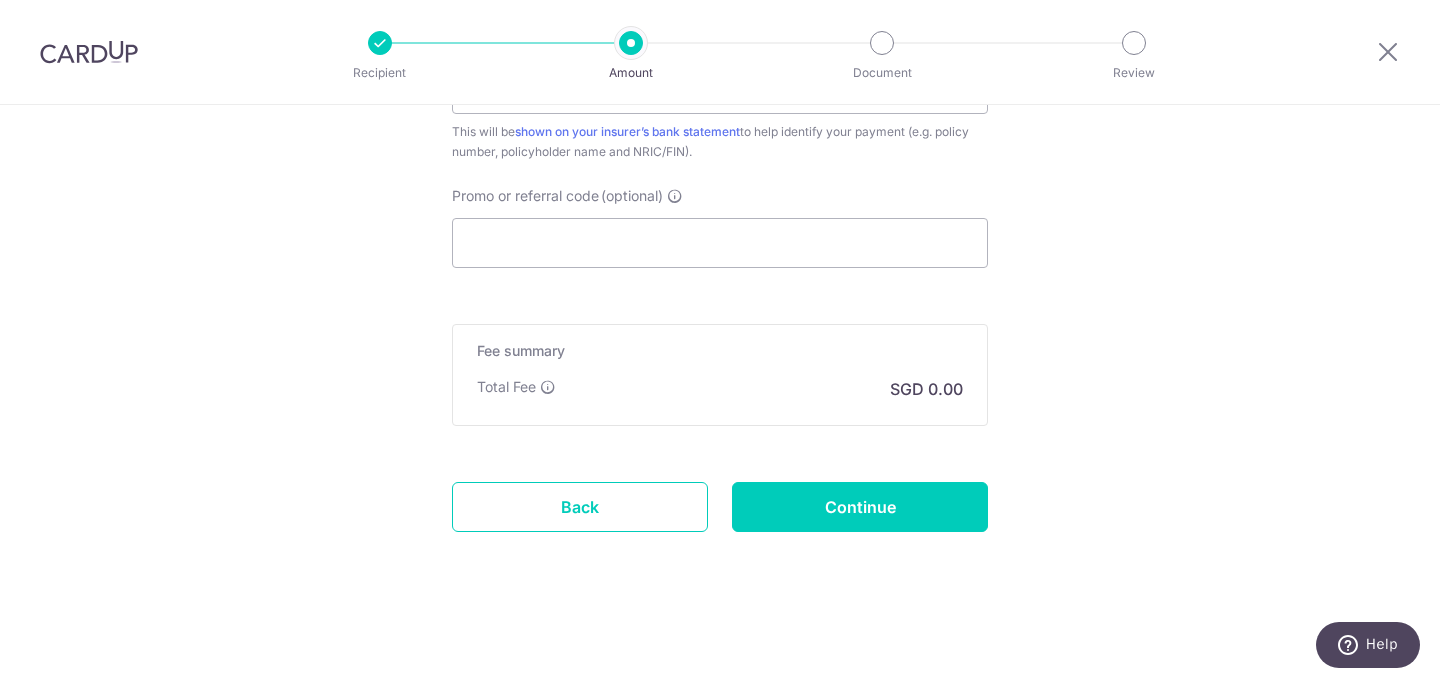 scroll, scrollTop: 0, scrollLeft: 0, axis: both 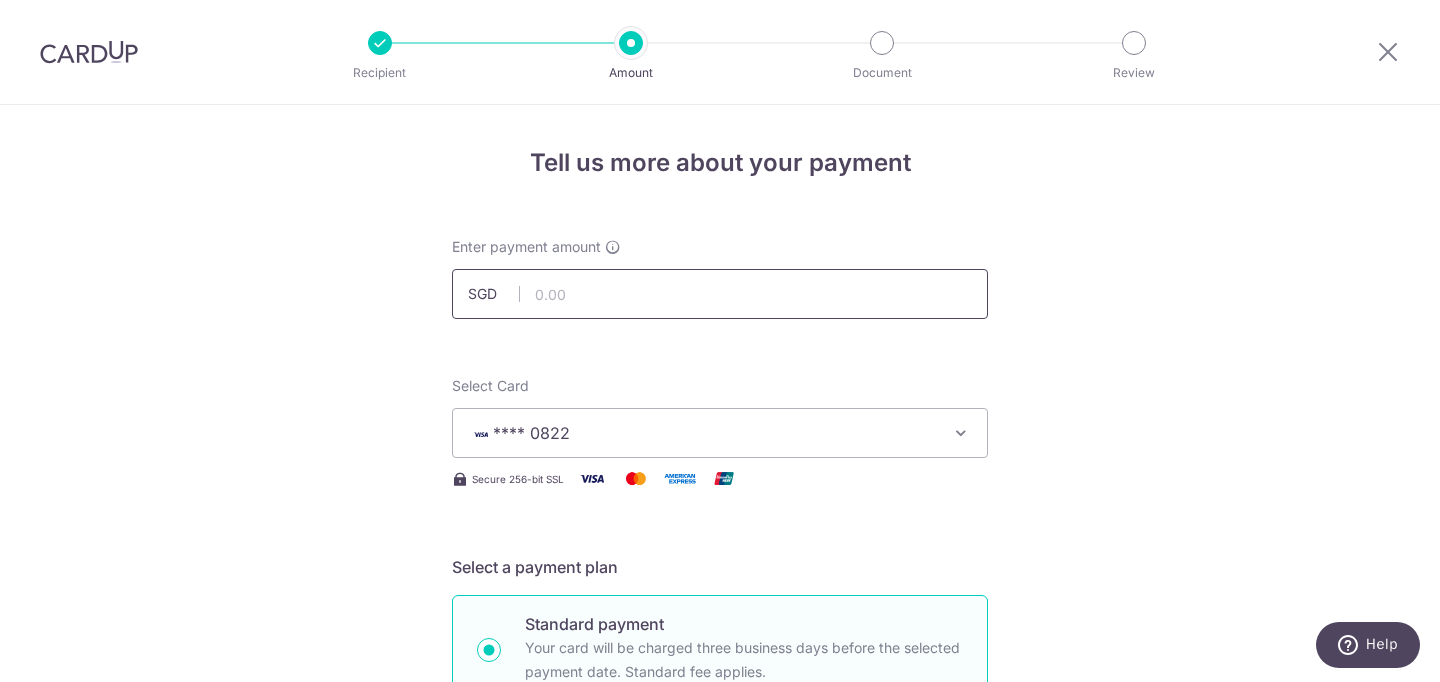 click at bounding box center [720, 294] 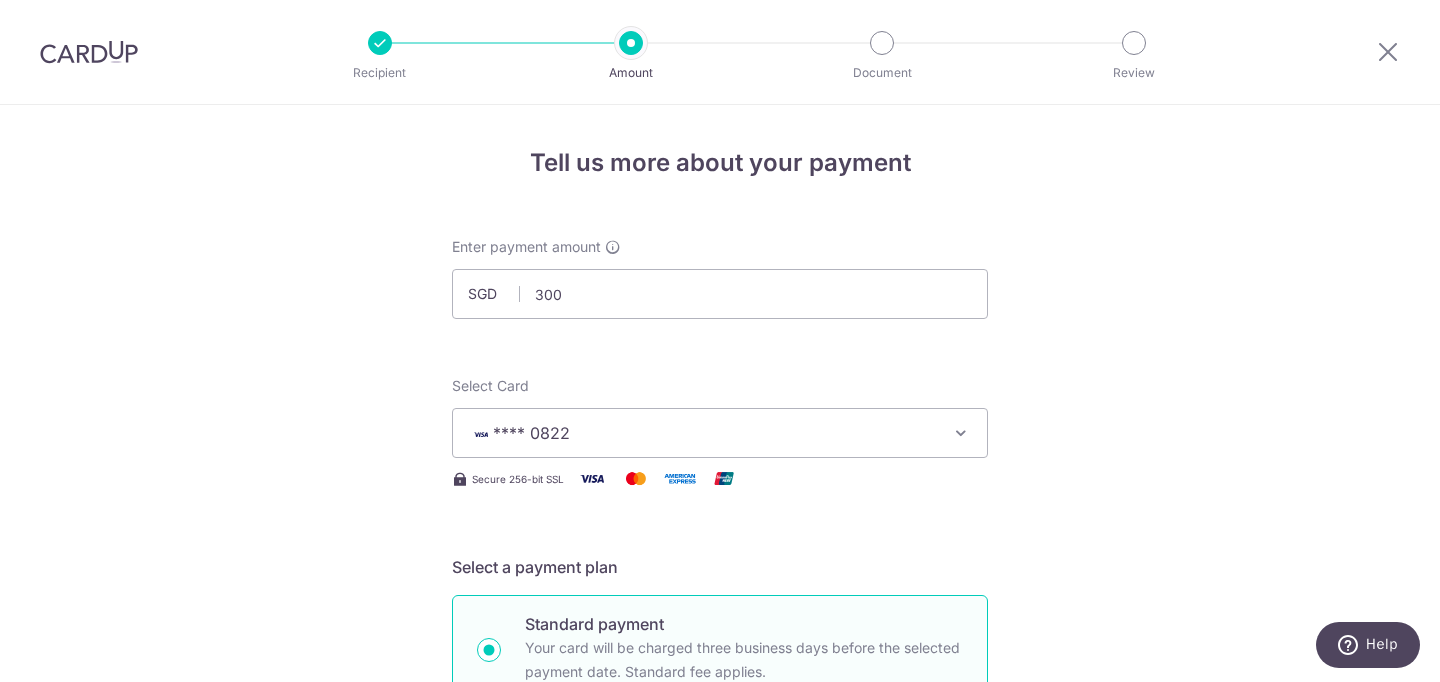 type on "300.00" 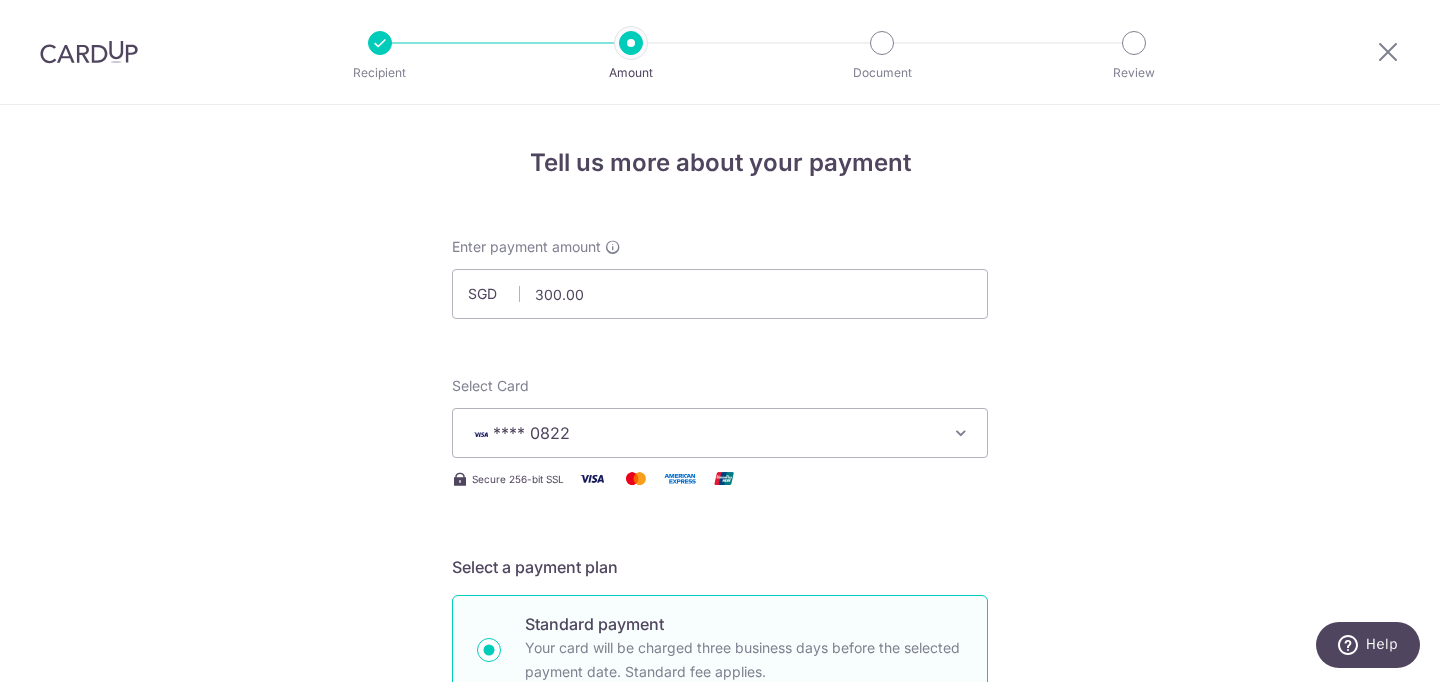 click on "Tell us more about your payment
Enter payment amount
SGD
300.00
300.00
Card added successfully
Select Card
**** 0822
Add credit card
Your Cards
**** 0822
Secure 256-bit SSL
Text
New card details
Card
Secure 256-bit SSL" at bounding box center [720, 1009] 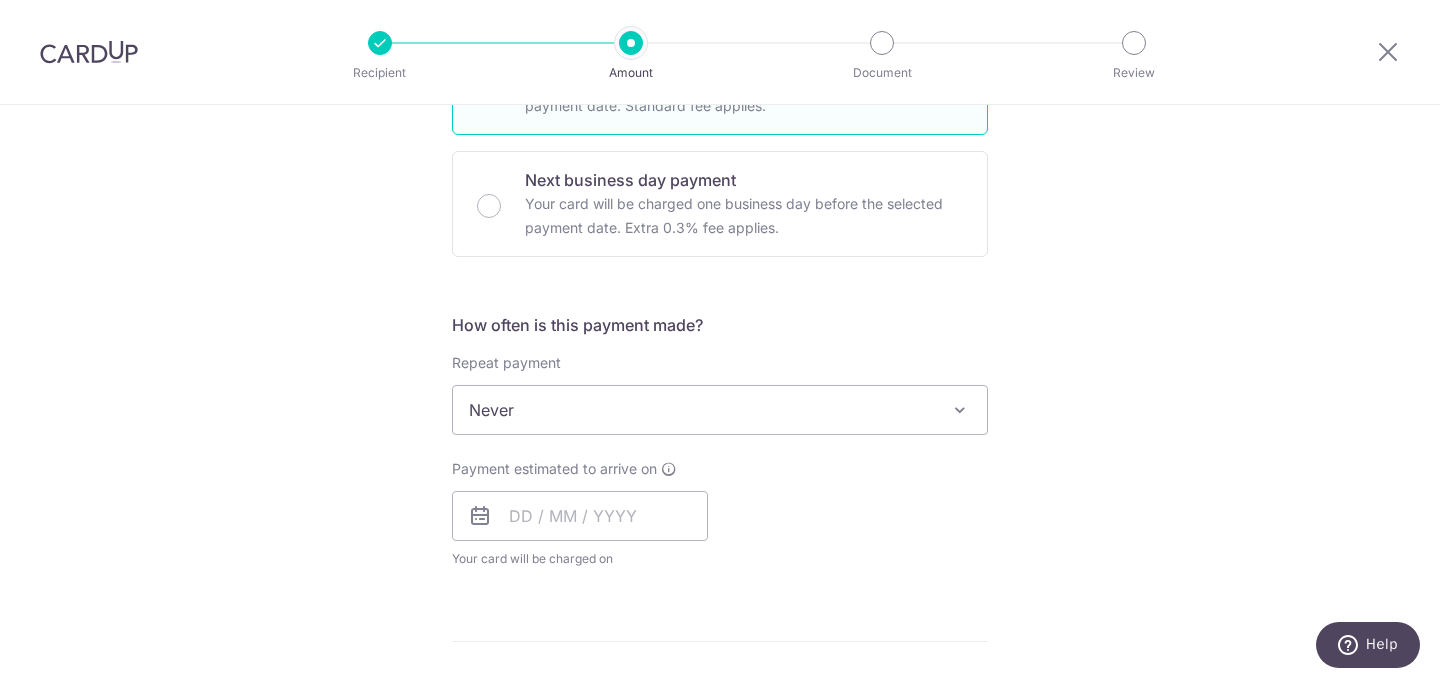 scroll, scrollTop: 570, scrollLeft: 0, axis: vertical 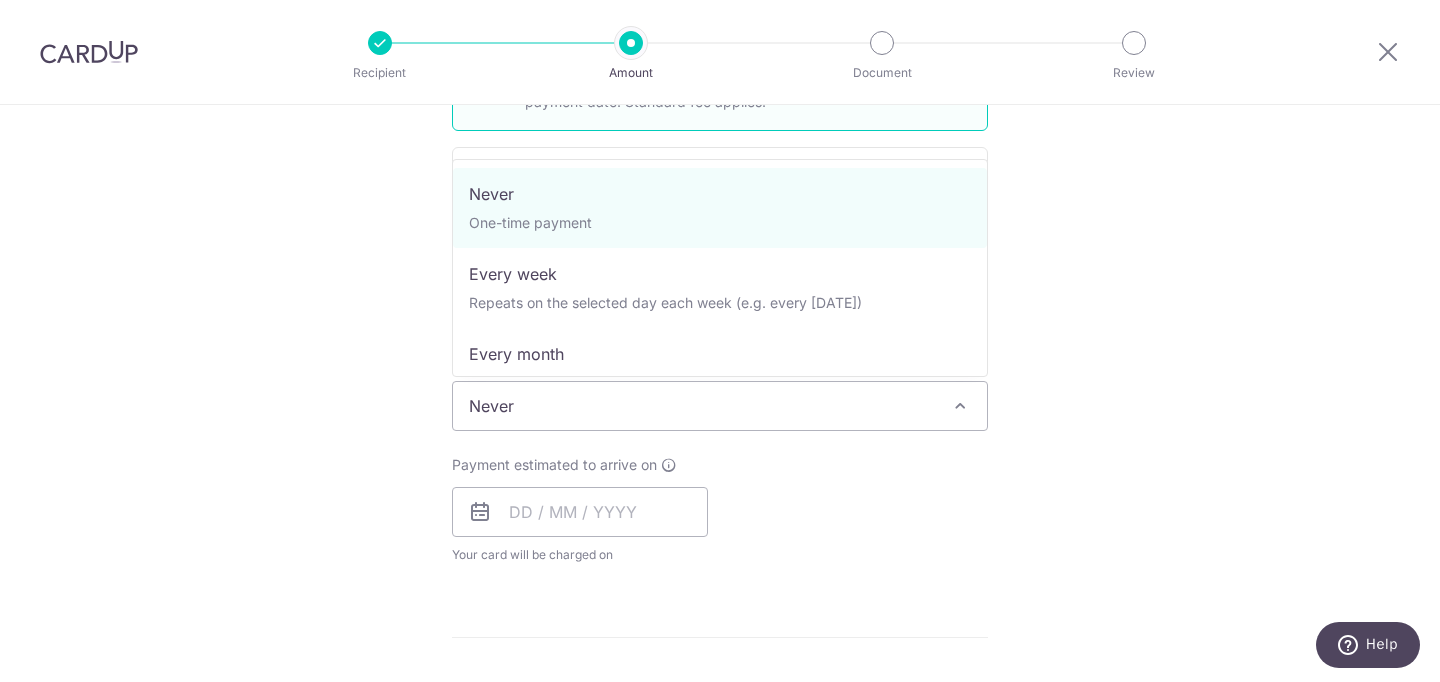 click on "Never" at bounding box center (720, 406) 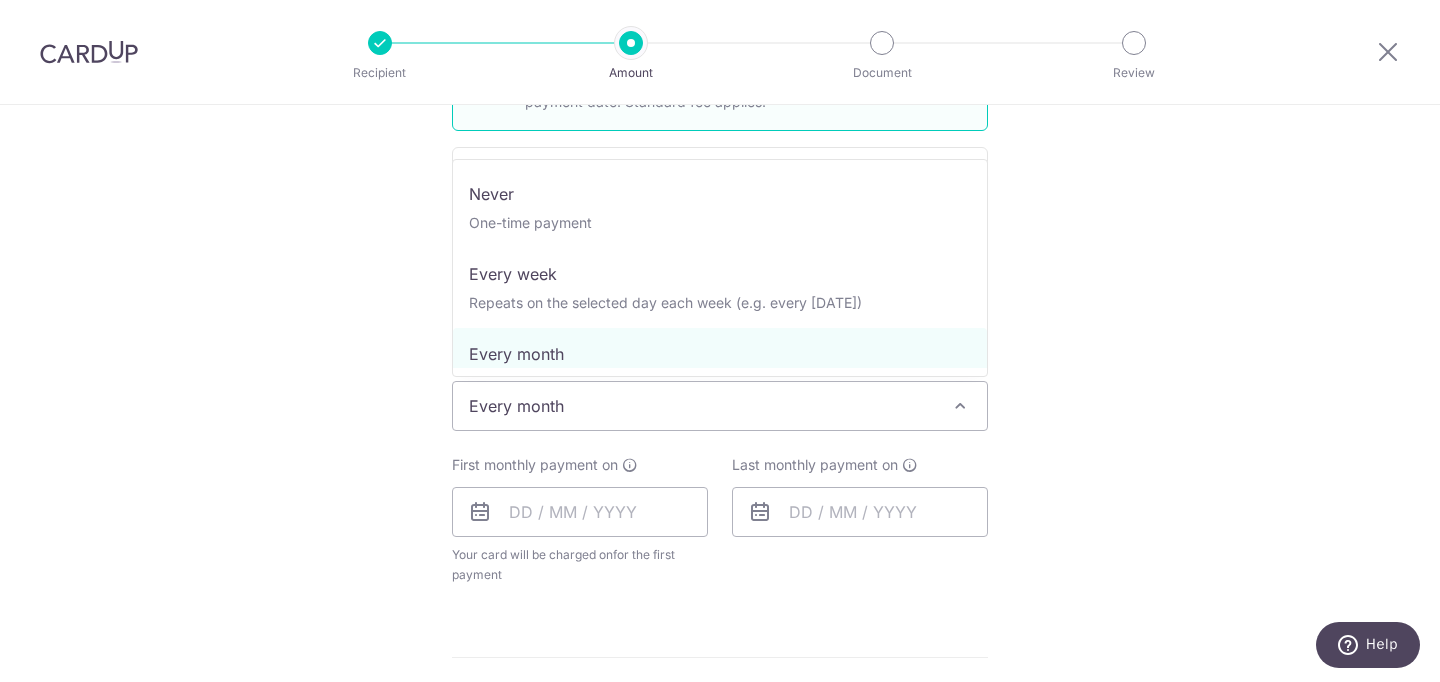 click on "Every month" at bounding box center (720, 406) 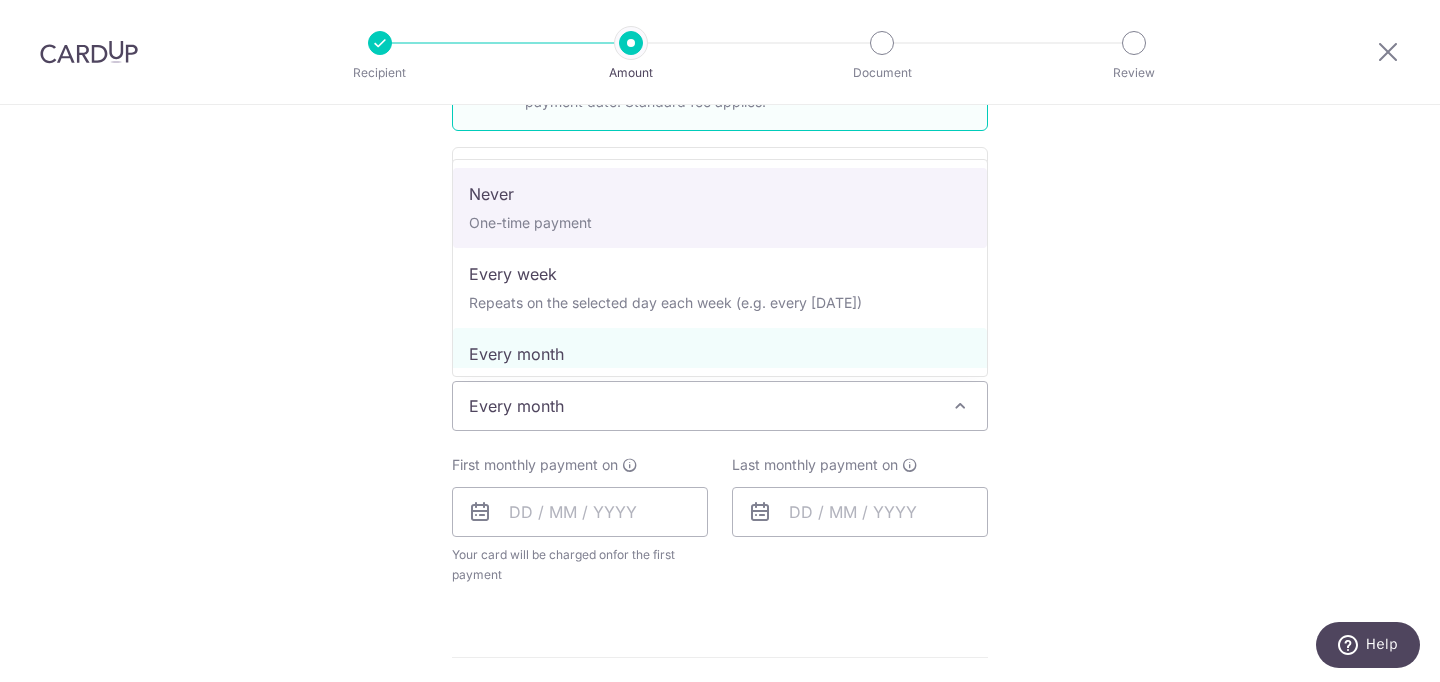 select on "1" 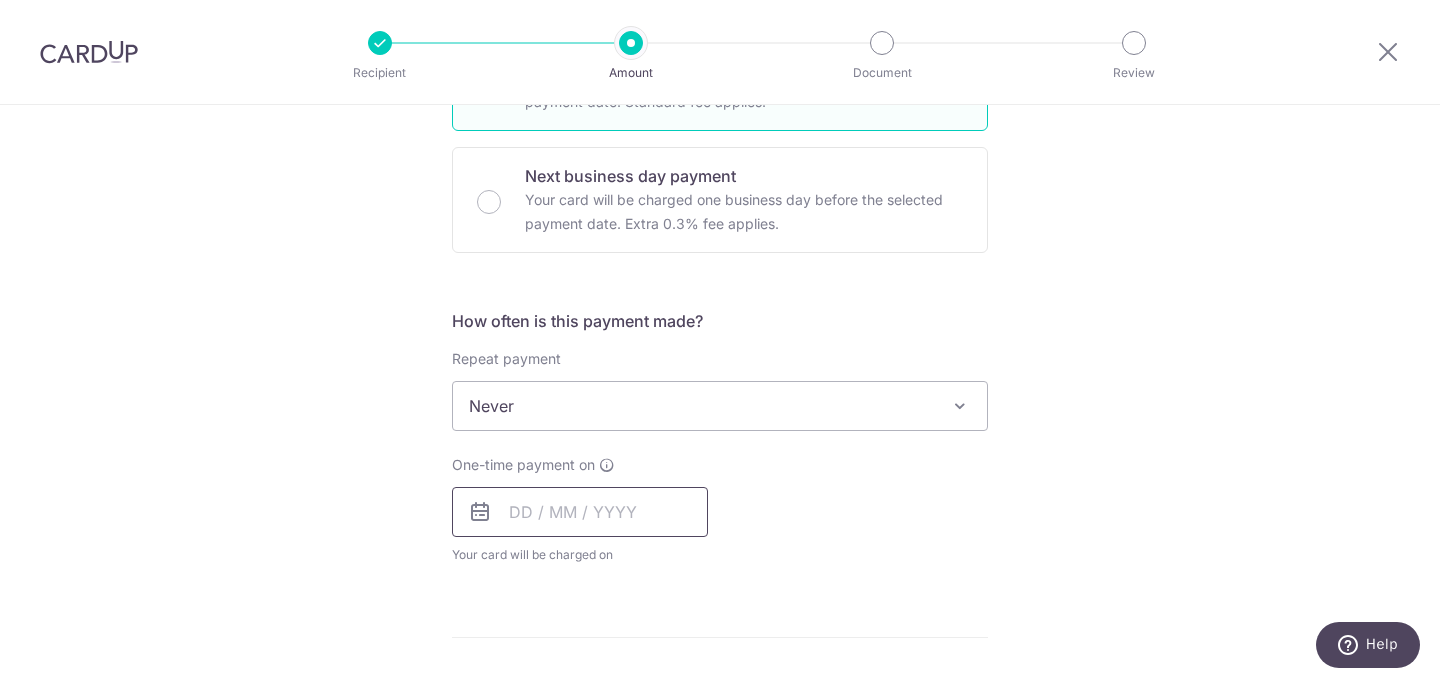 click at bounding box center (580, 512) 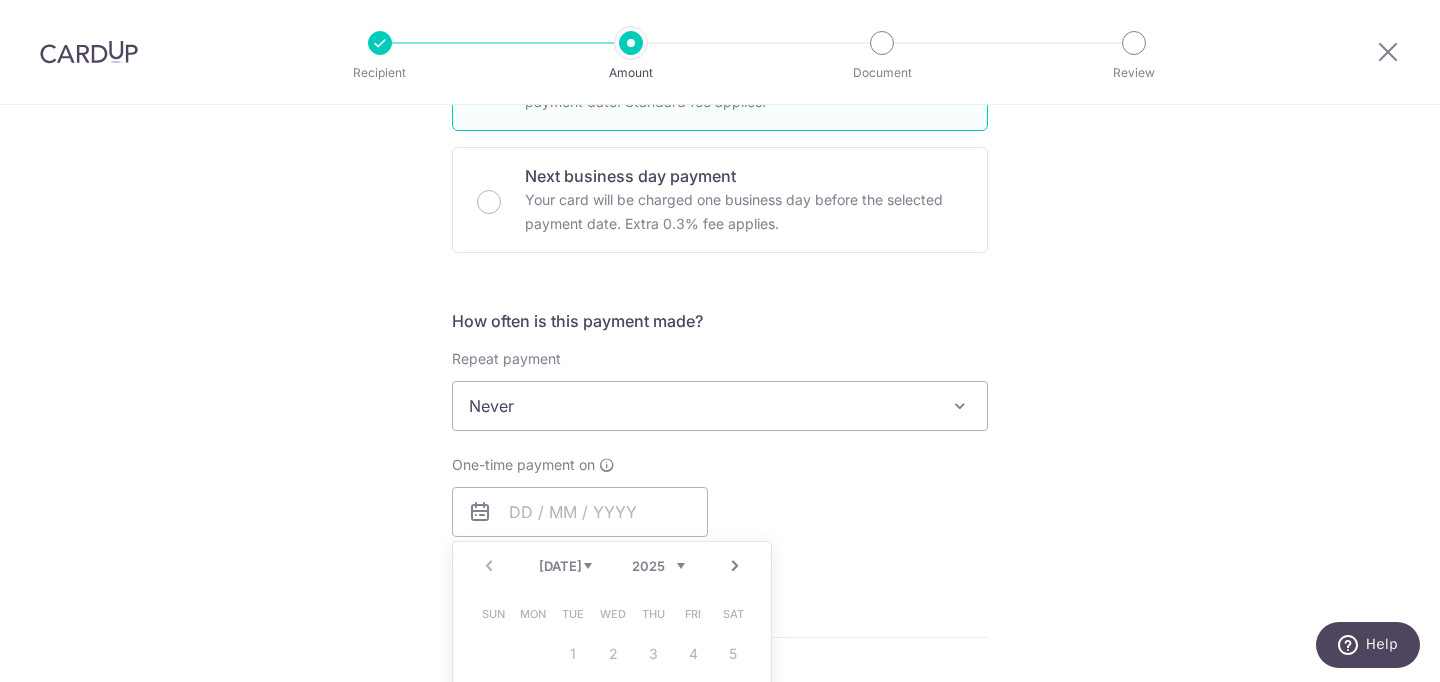 click on "Tell us more about your payment
Enter payment amount
SGD
300.00
300.00
Card added successfully
Select Card
**** 0822
Add credit card
Your Cards
**** 0822
Secure 256-bit SSL
Text
New card details
Card
Secure 256-bit SSL" at bounding box center (720, 439) 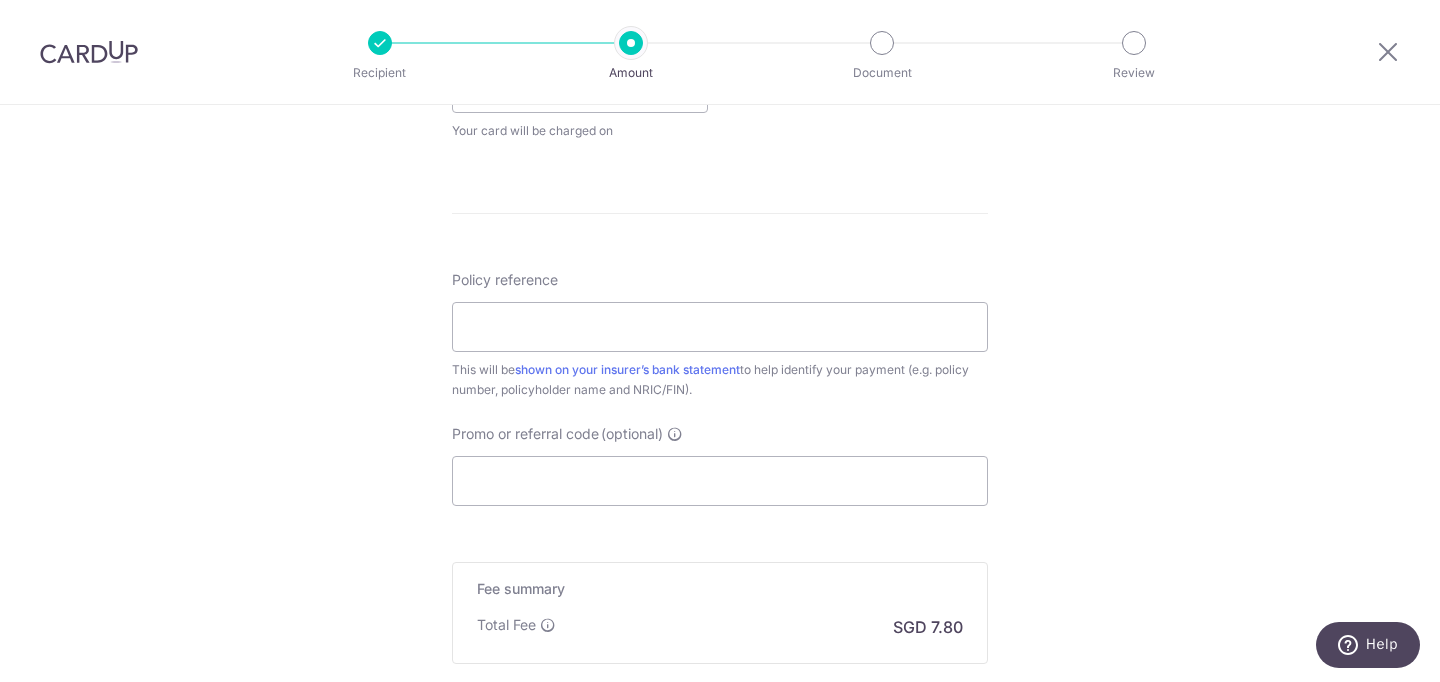 scroll, scrollTop: 1008, scrollLeft: 0, axis: vertical 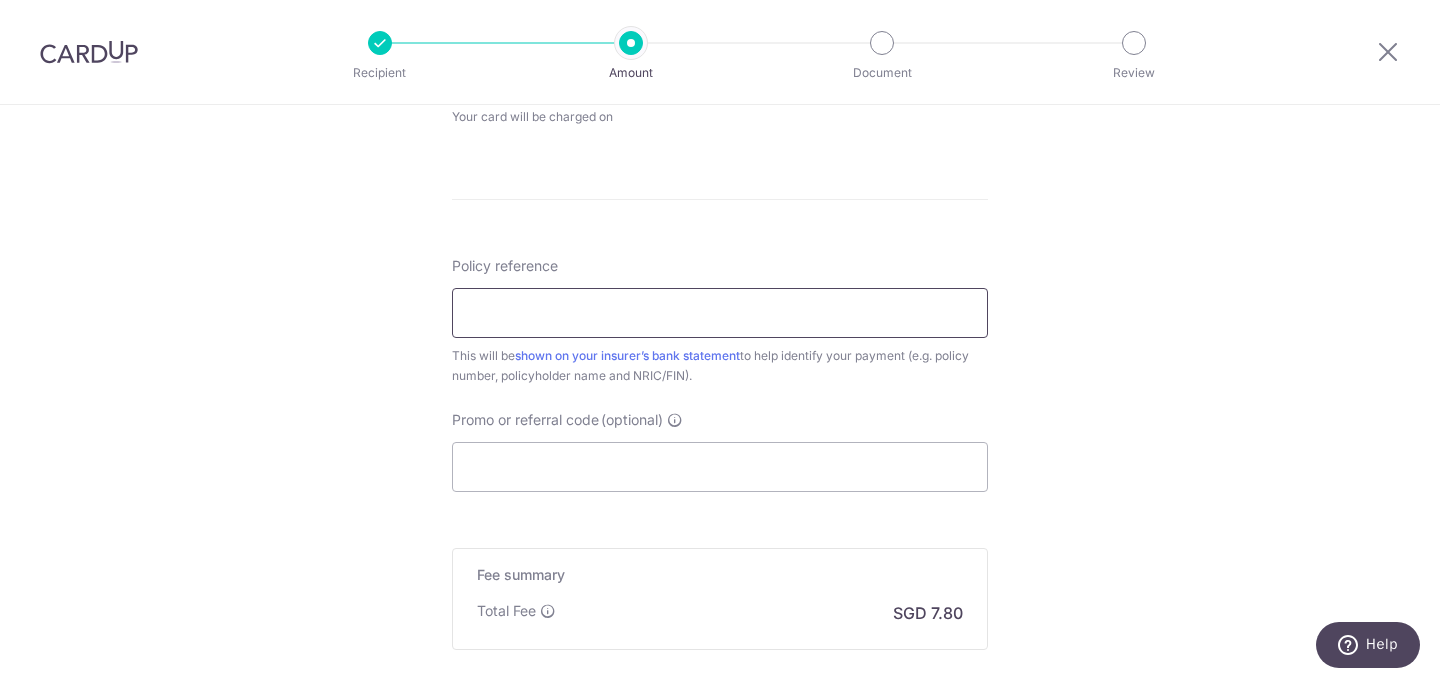 click on "Policy reference" at bounding box center [720, 313] 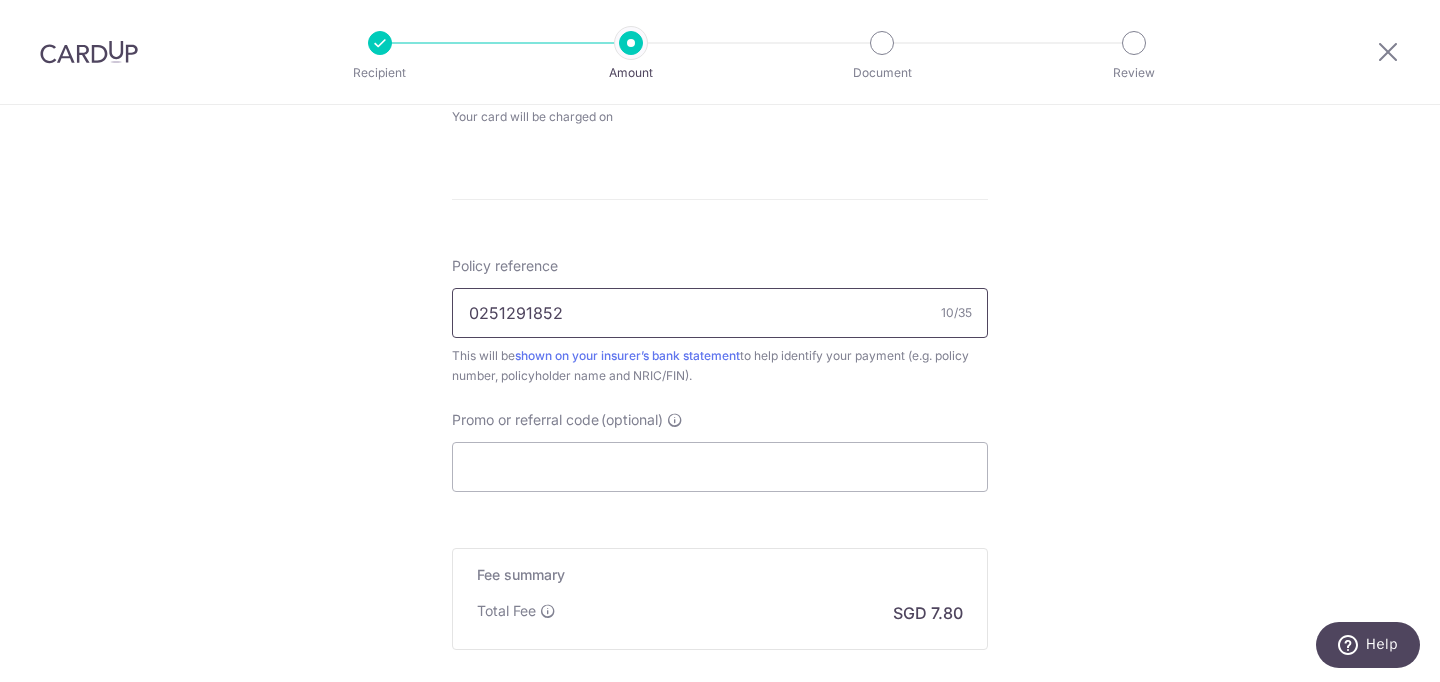 click on "0251291852" at bounding box center [720, 313] 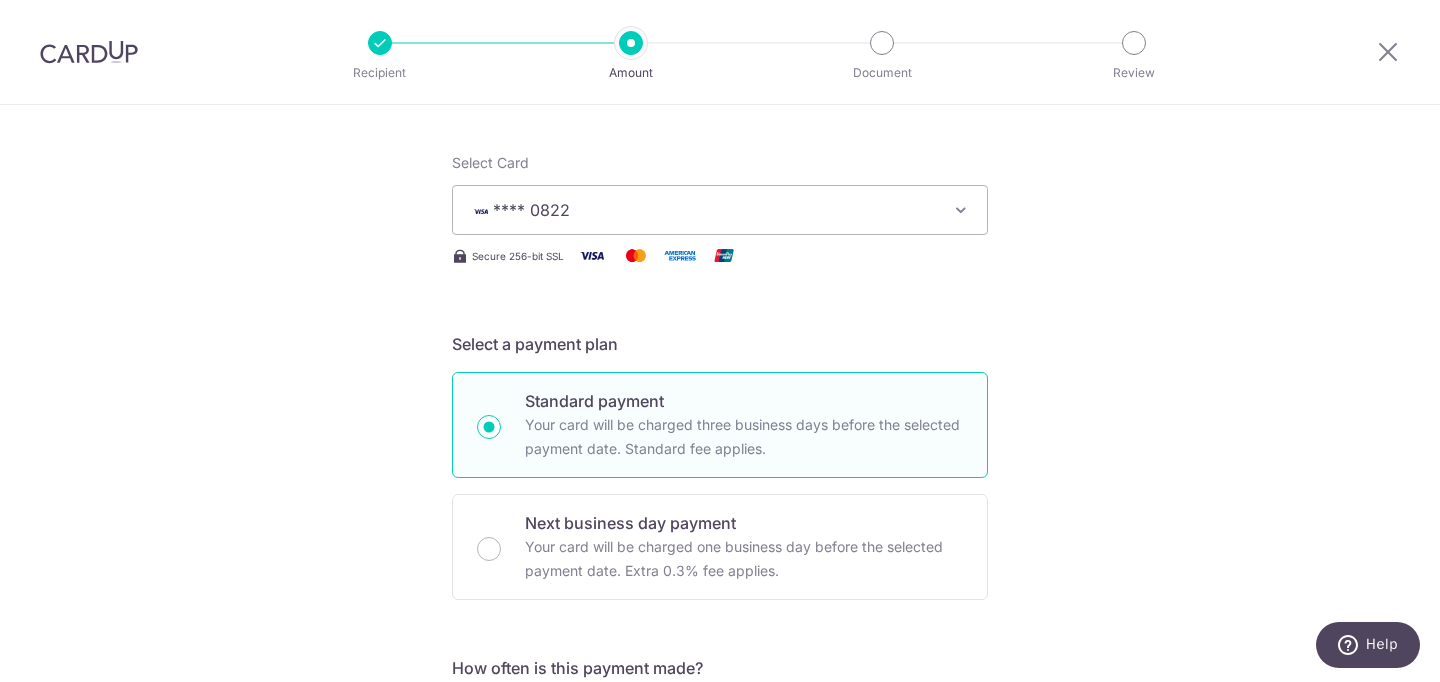 scroll, scrollTop: 227, scrollLeft: 0, axis: vertical 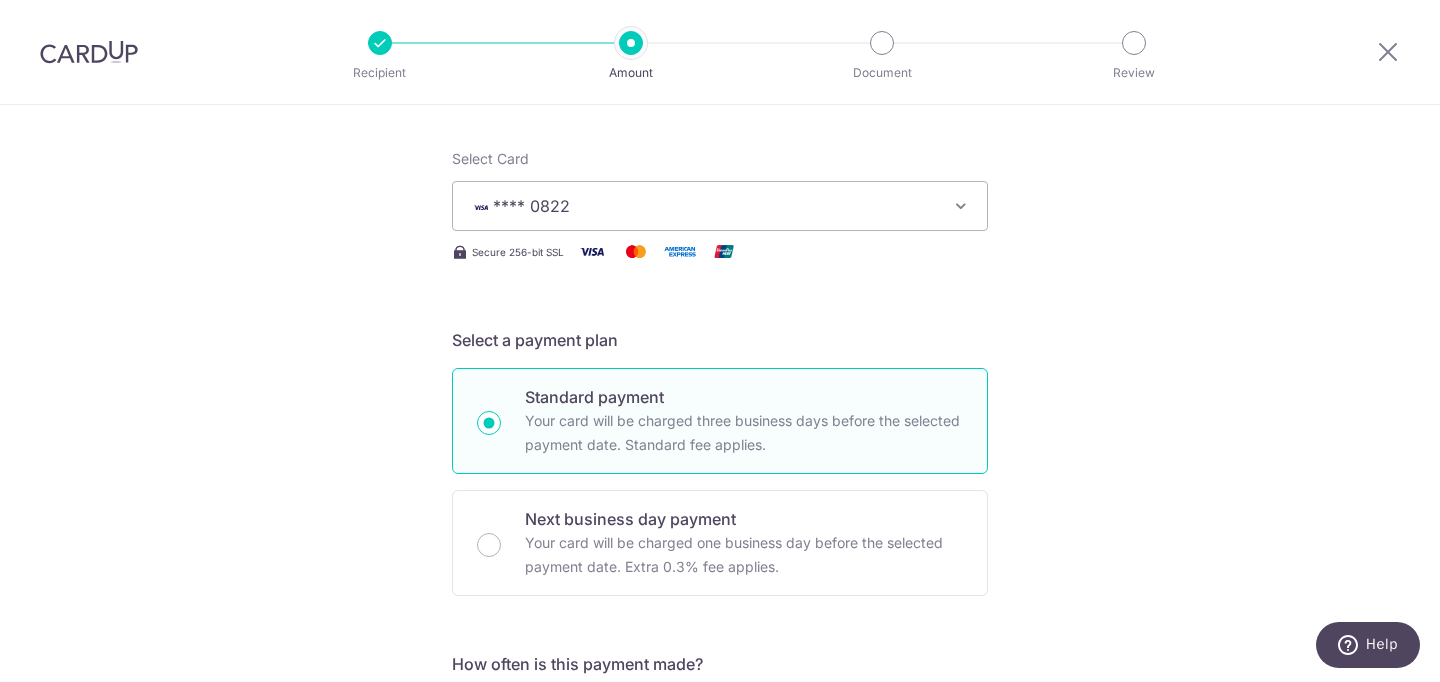 type on "0251291852" 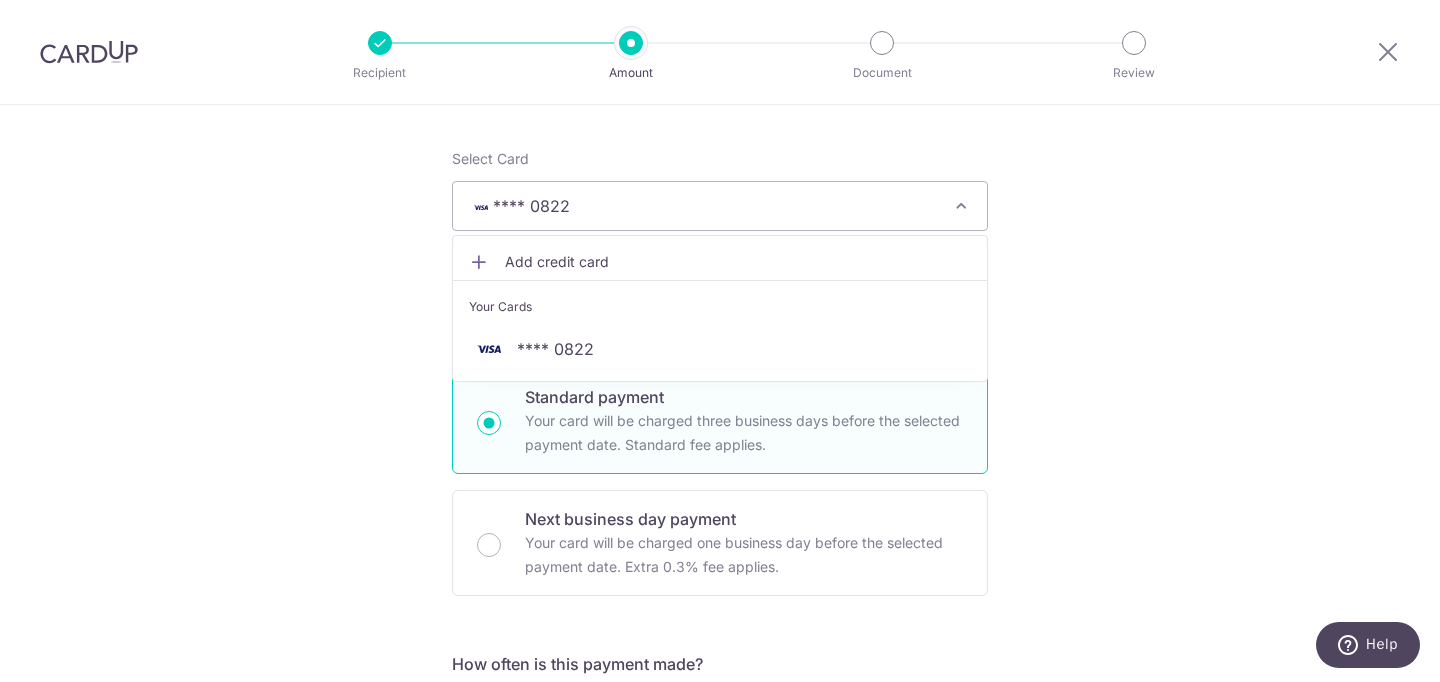 click on "Tell us more about your payment
Enter payment amount
SGD
300.00
300.00
Card added successfully
Select Card
**** 0822
Add credit card
Your Cards
**** 0822
Secure 256-bit SSL
Text
New card details
Card
Secure 256-bit SSL" at bounding box center [720, 782] 